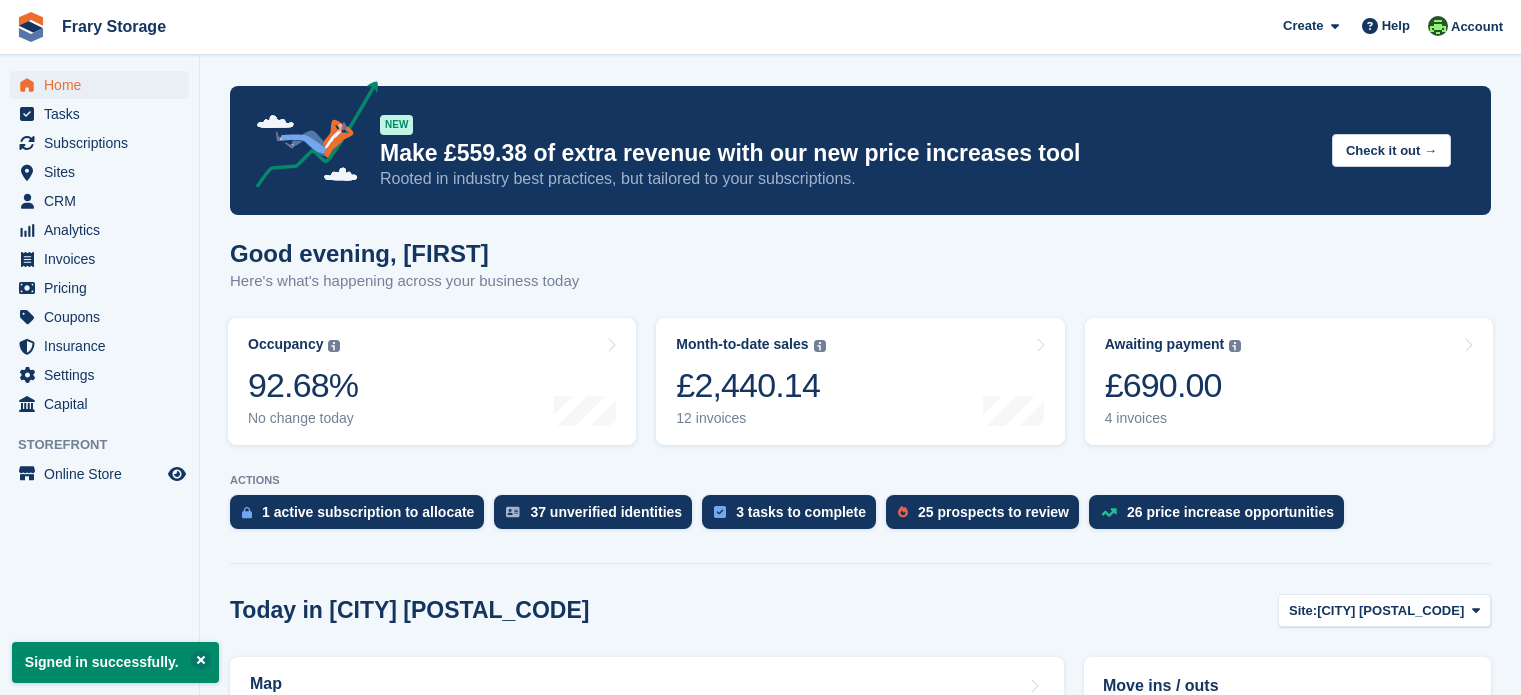 scroll, scrollTop: 0, scrollLeft: 0, axis: both 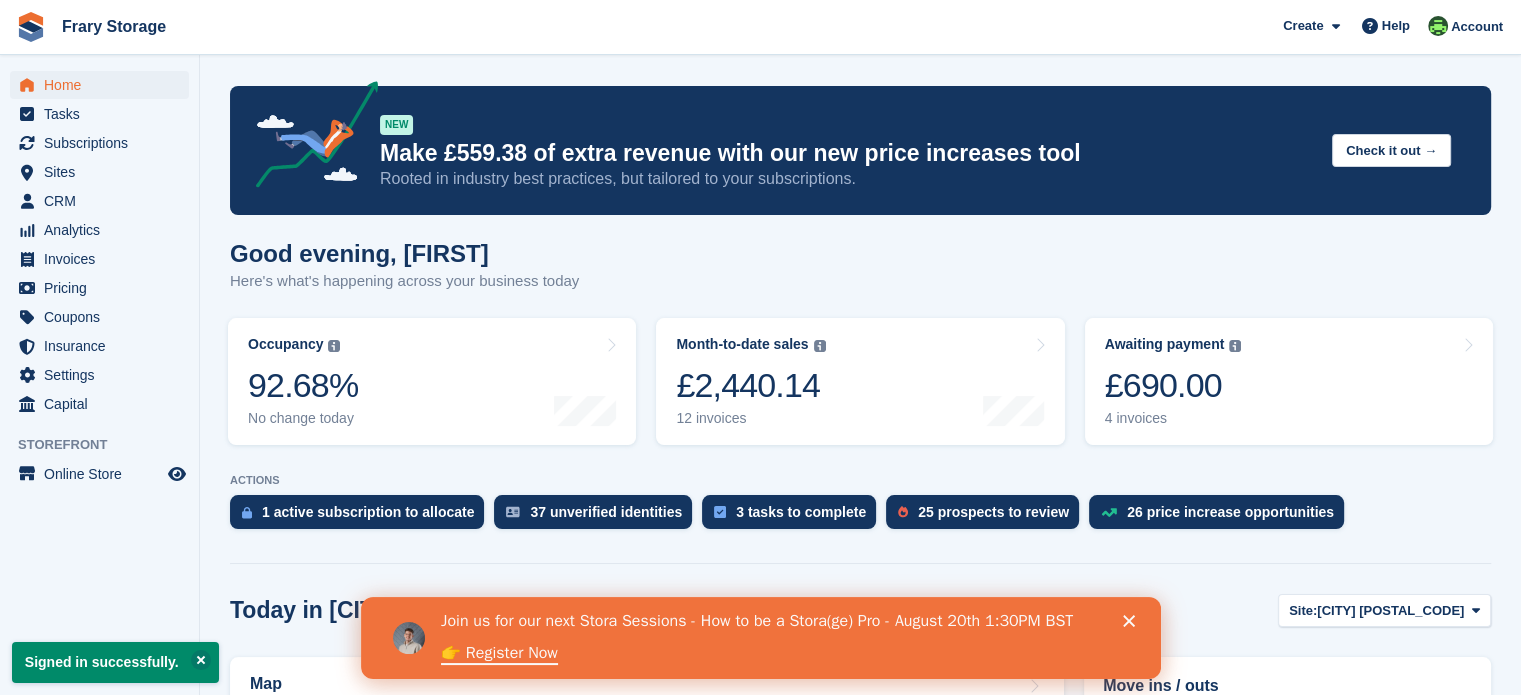 click at bounding box center (0, 1594) 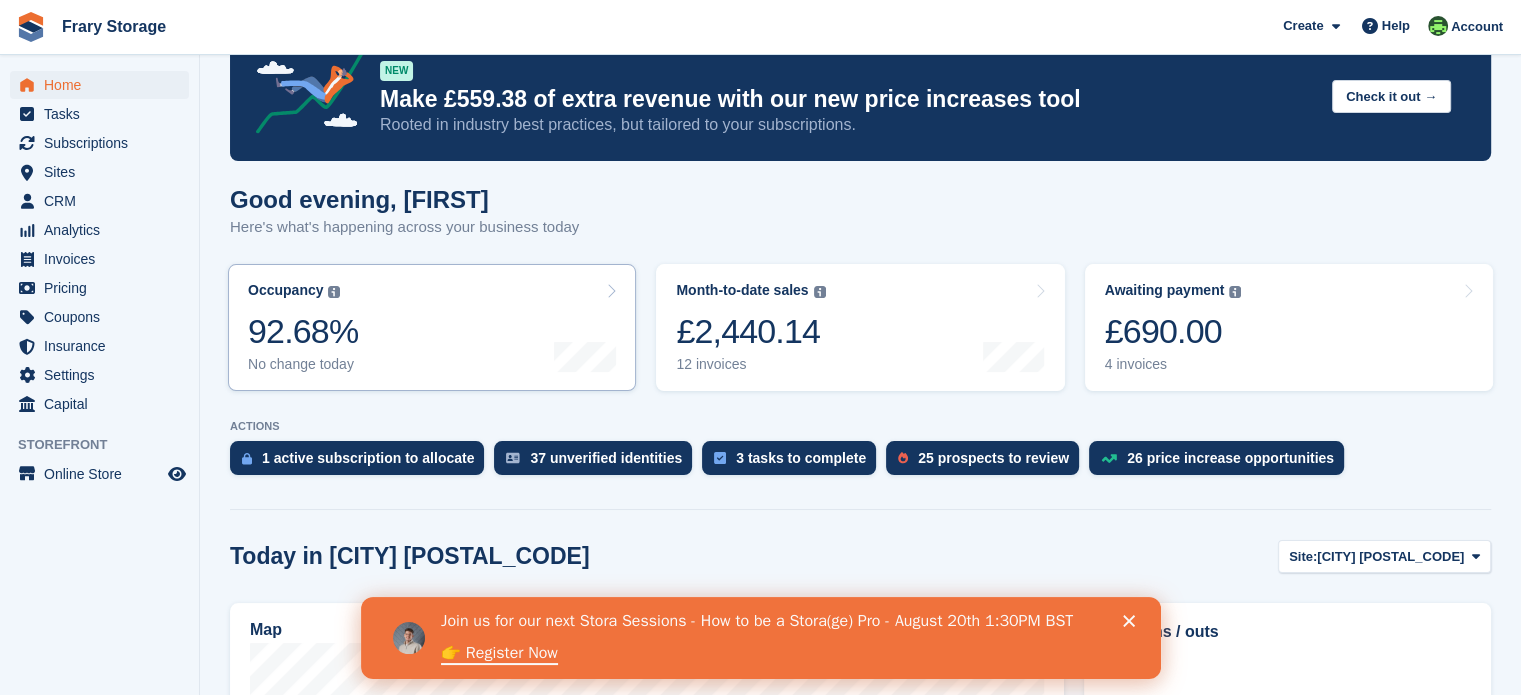 scroll, scrollTop: 0, scrollLeft: 0, axis: both 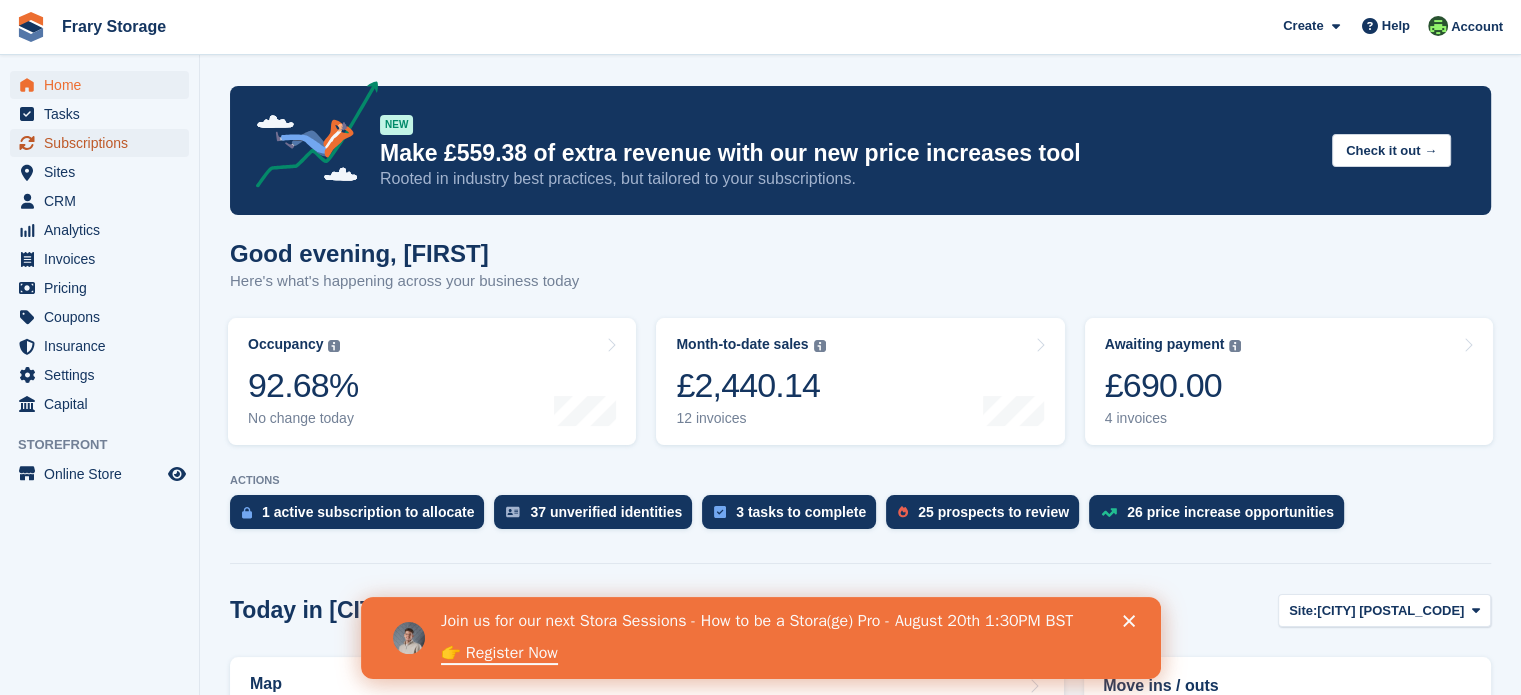 click on "Subscriptions" at bounding box center [104, 143] 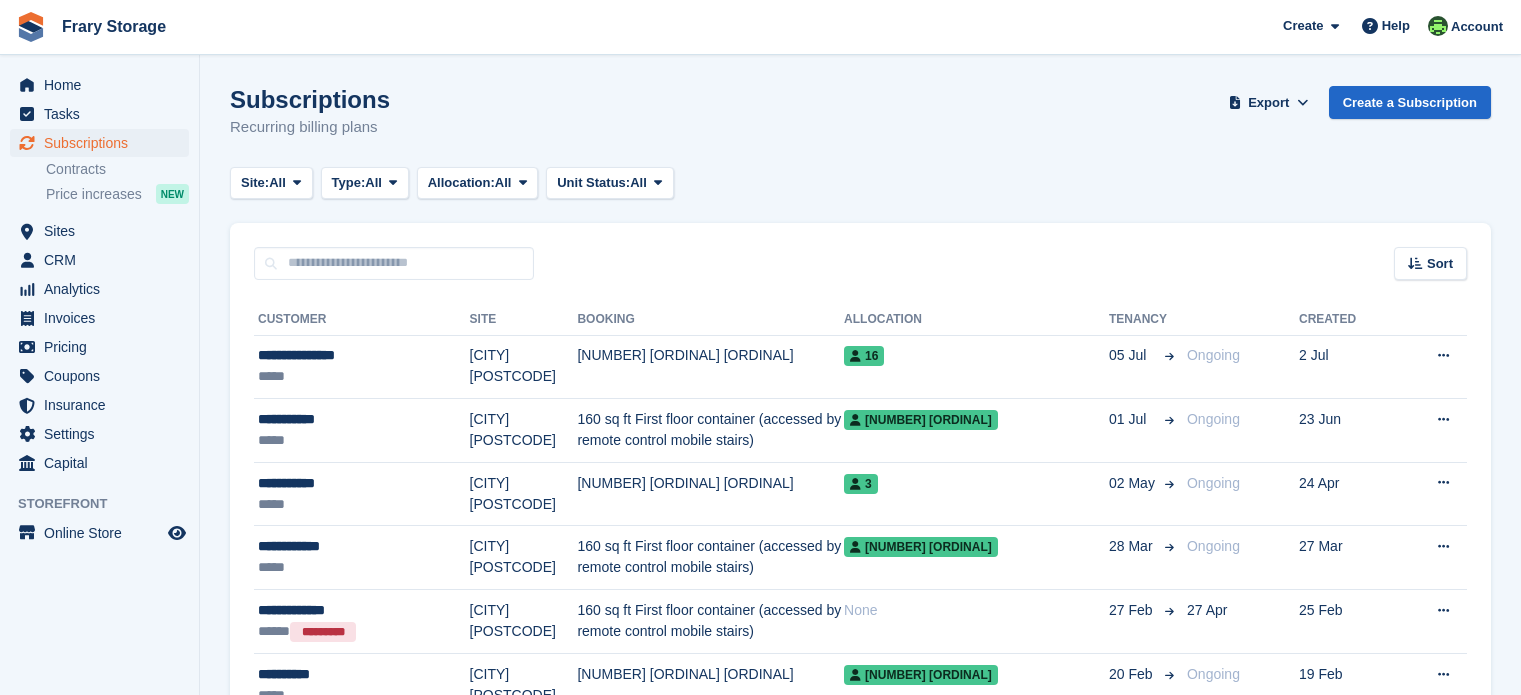 scroll, scrollTop: 0, scrollLeft: 0, axis: both 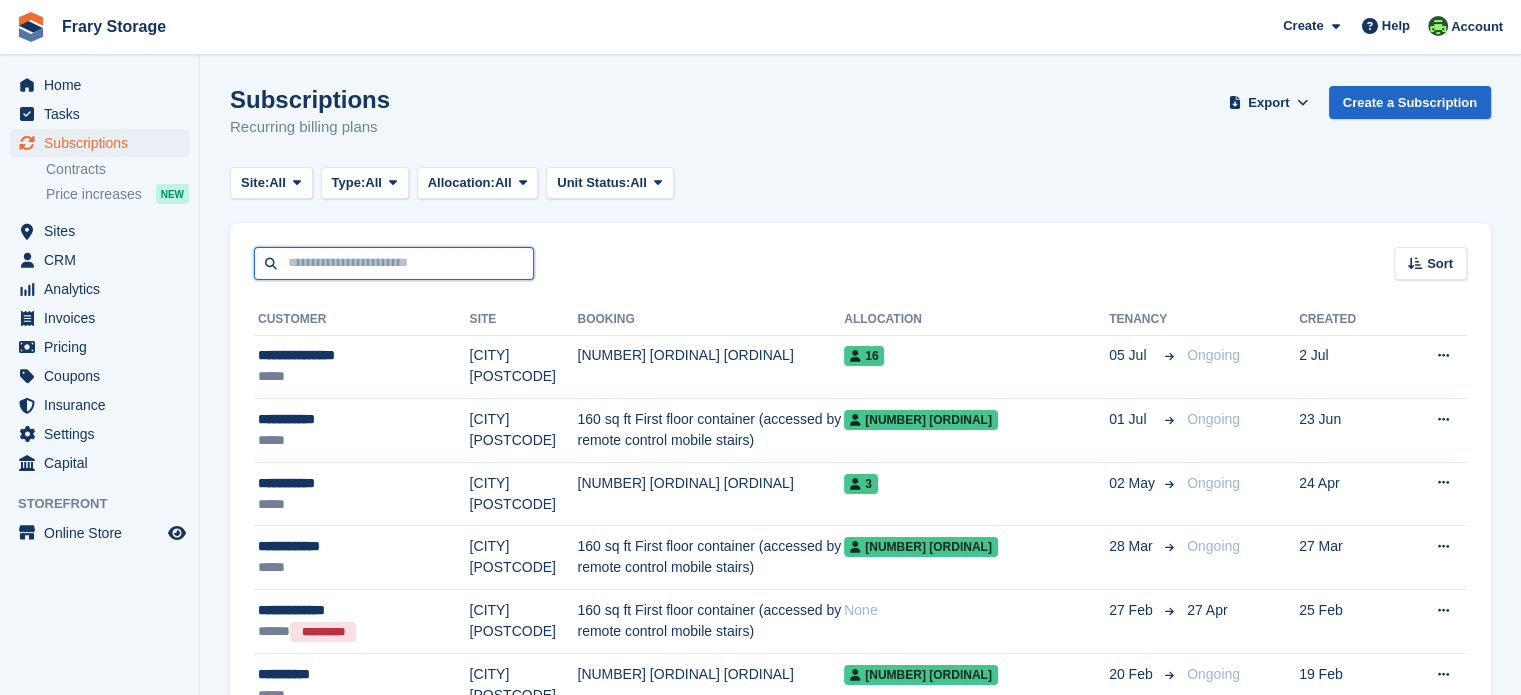 click at bounding box center (394, 263) 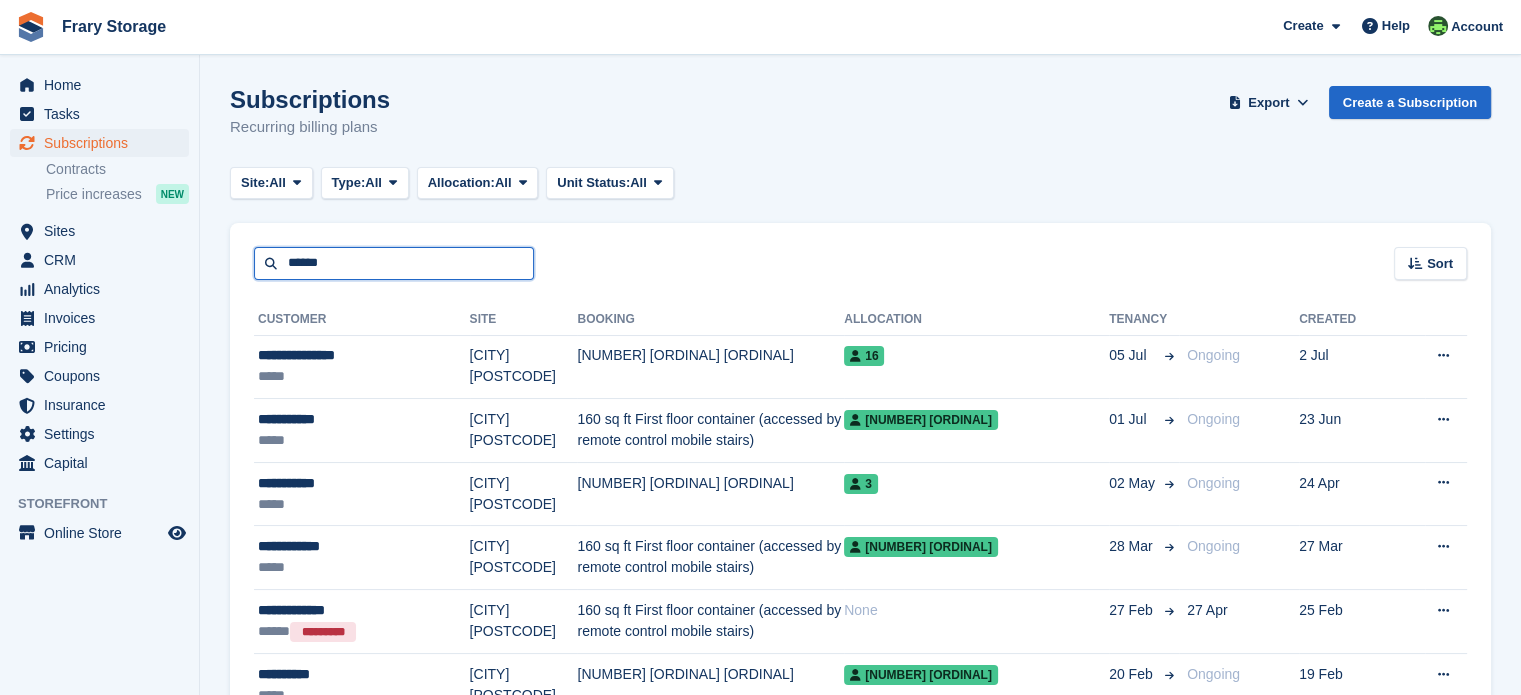 type on "******" 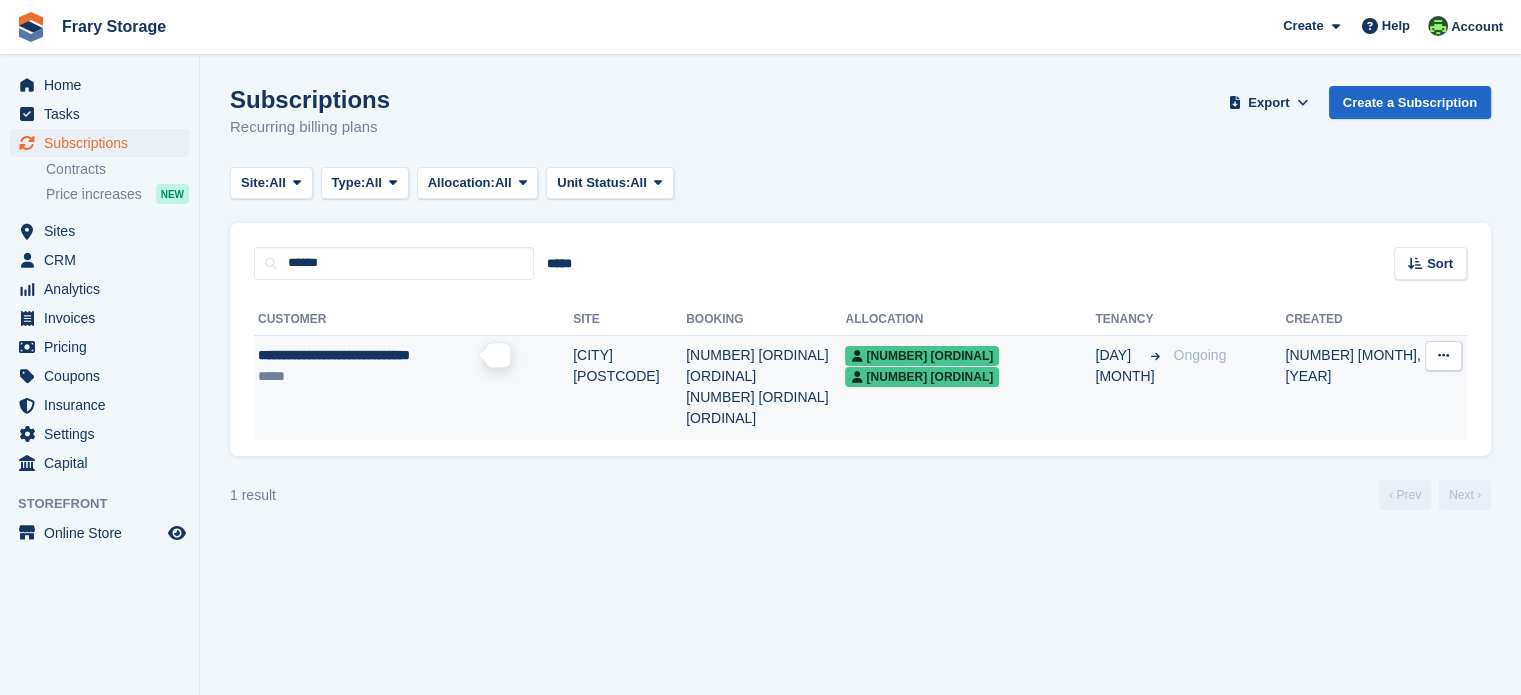 click on "**********" at bounding box center (334, 355) 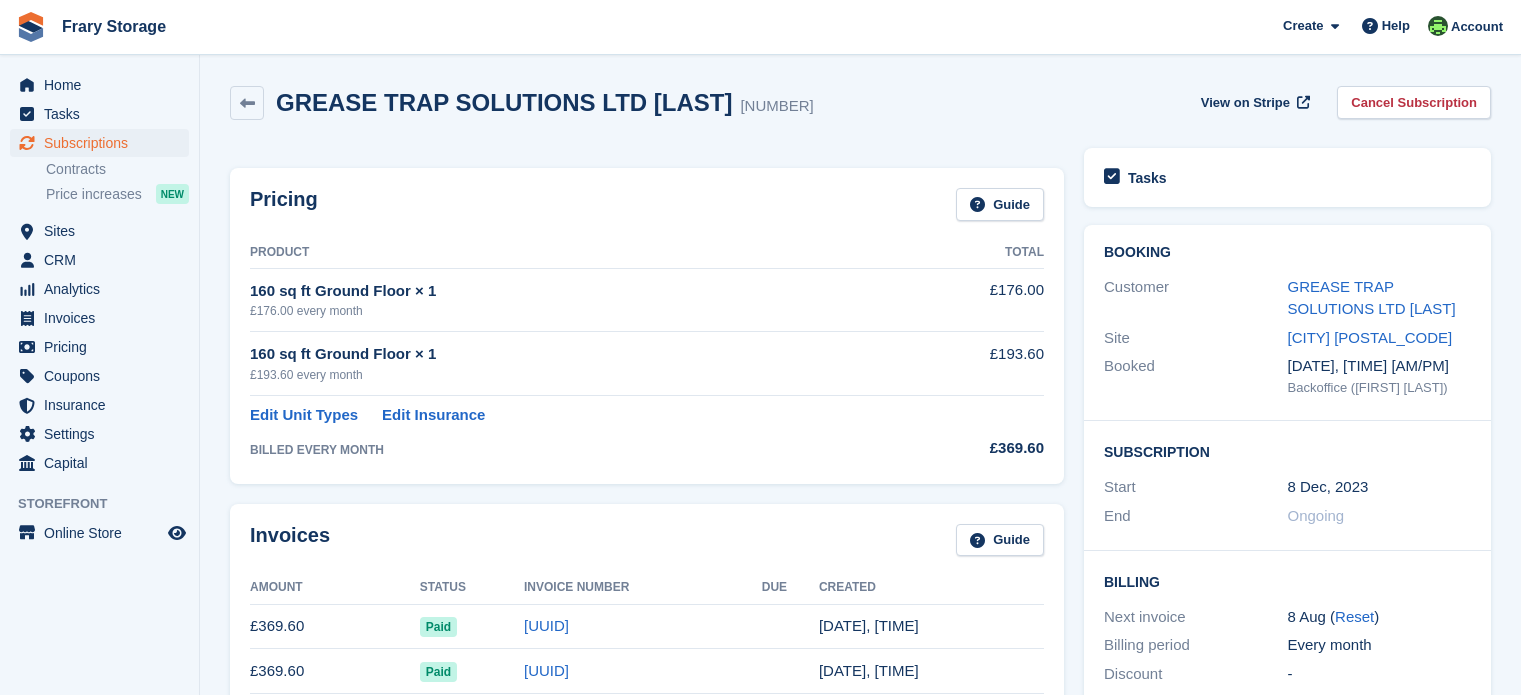 scroll, scrollTop: 0, scrollLeft: 0, axis: both 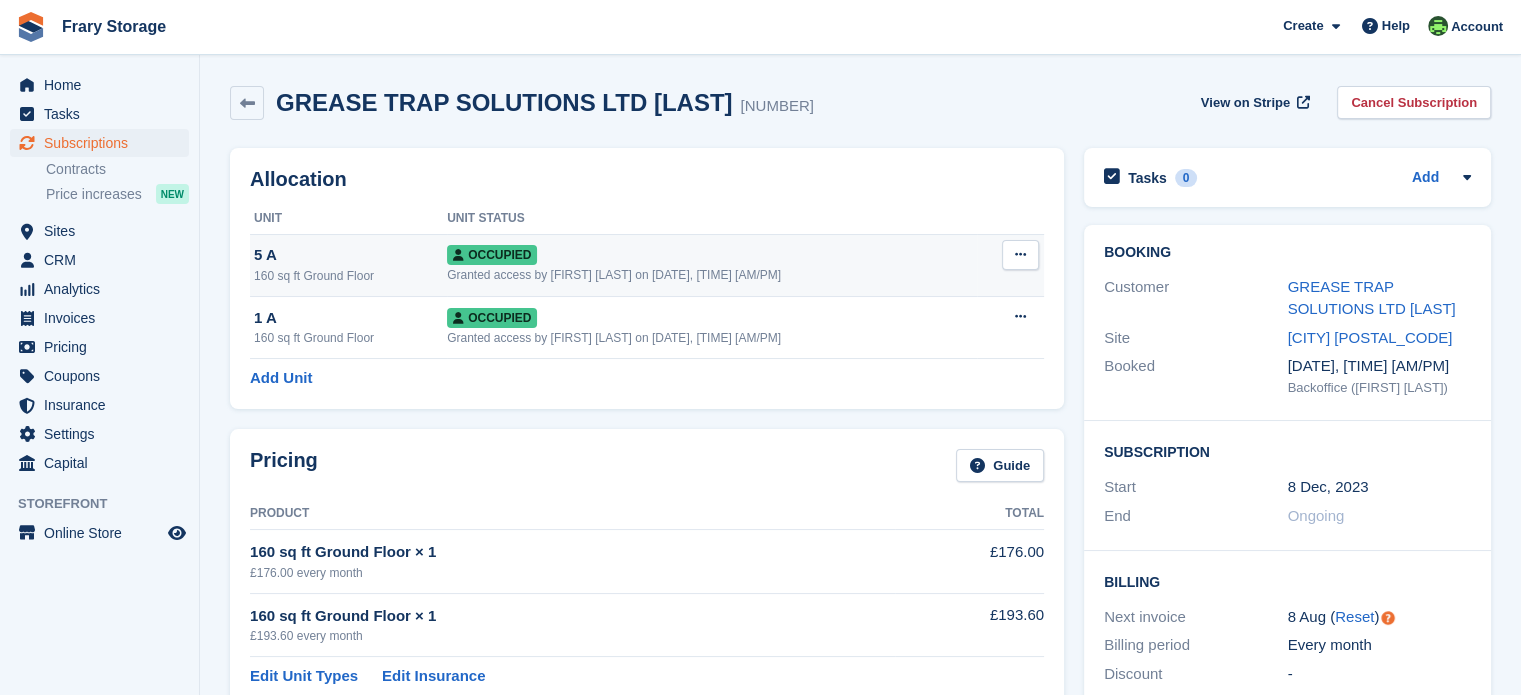 click at bounding box center [1020, 254] 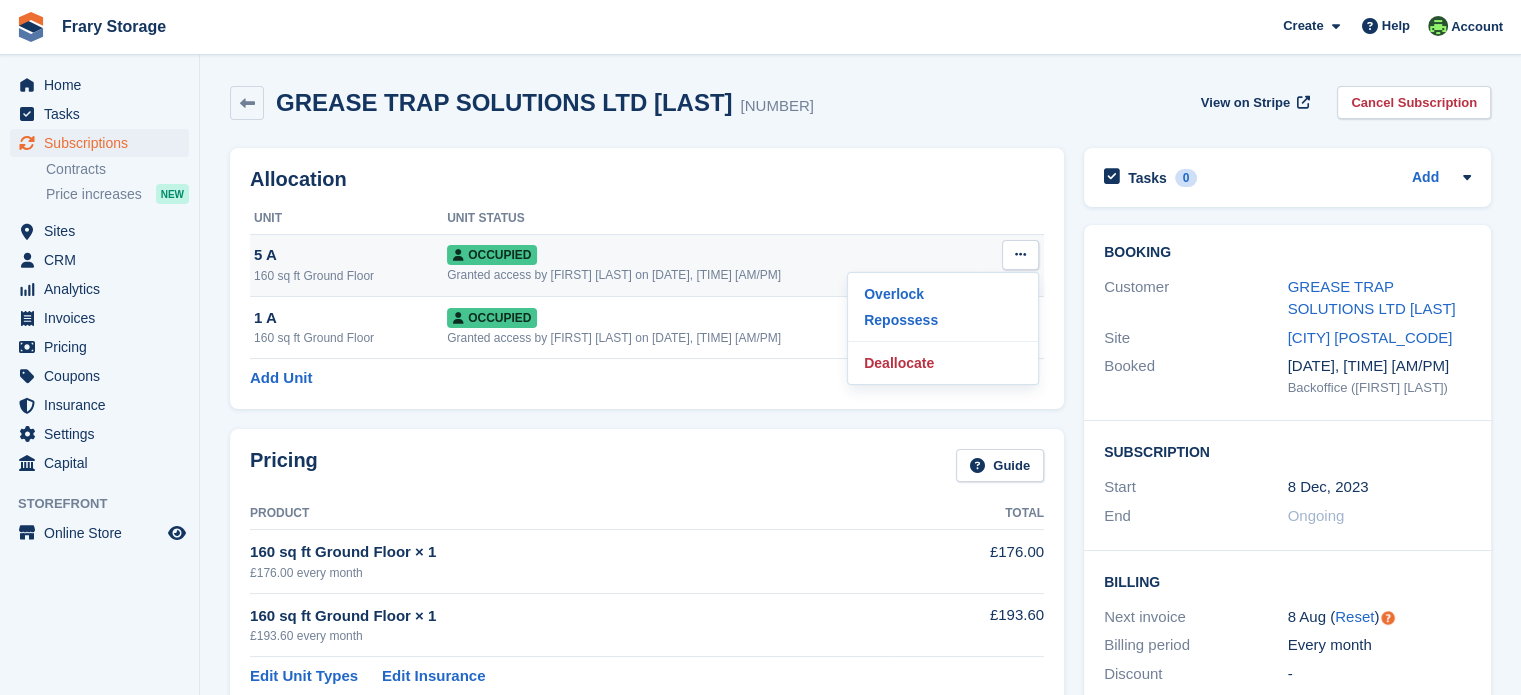 click on "Occupied" at bounding box center (712, 254) 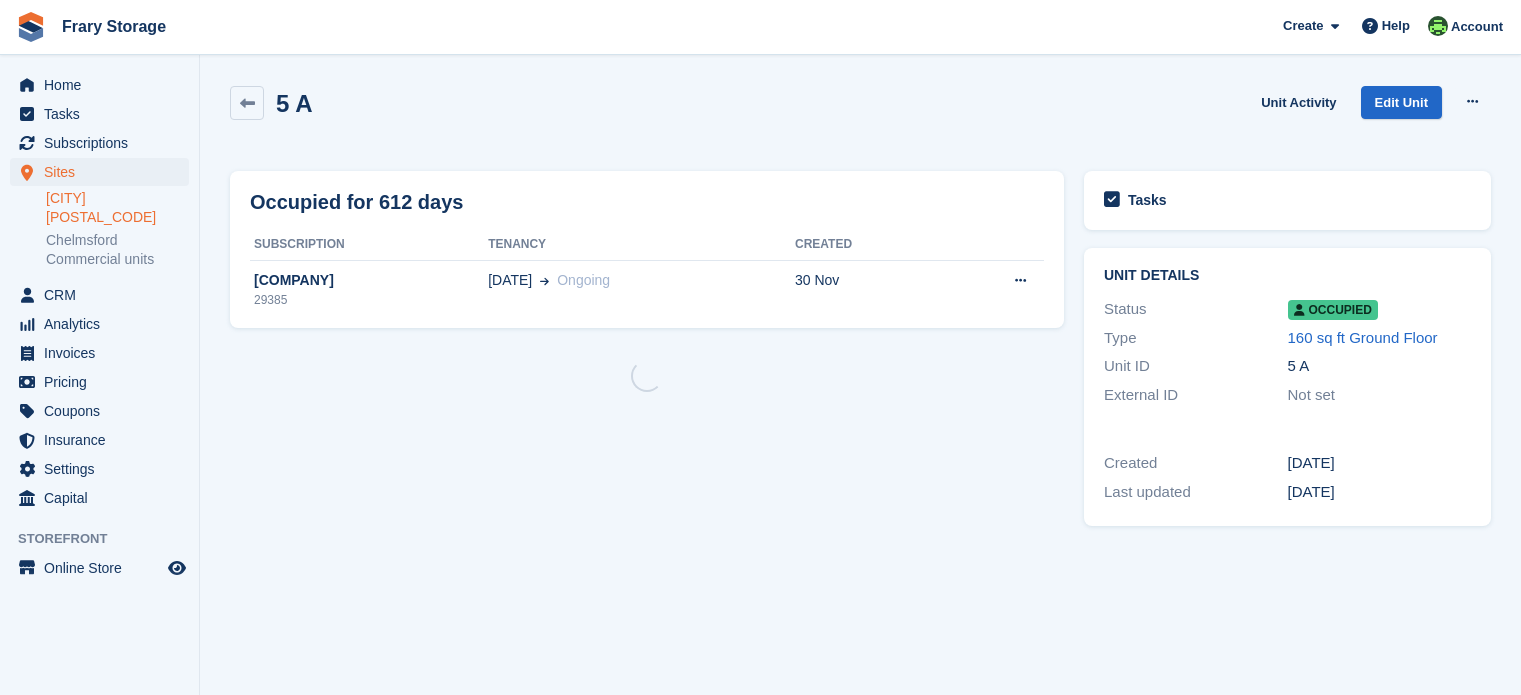 scroll, scrollTop: 0, scrollLeft: 0, axis: both 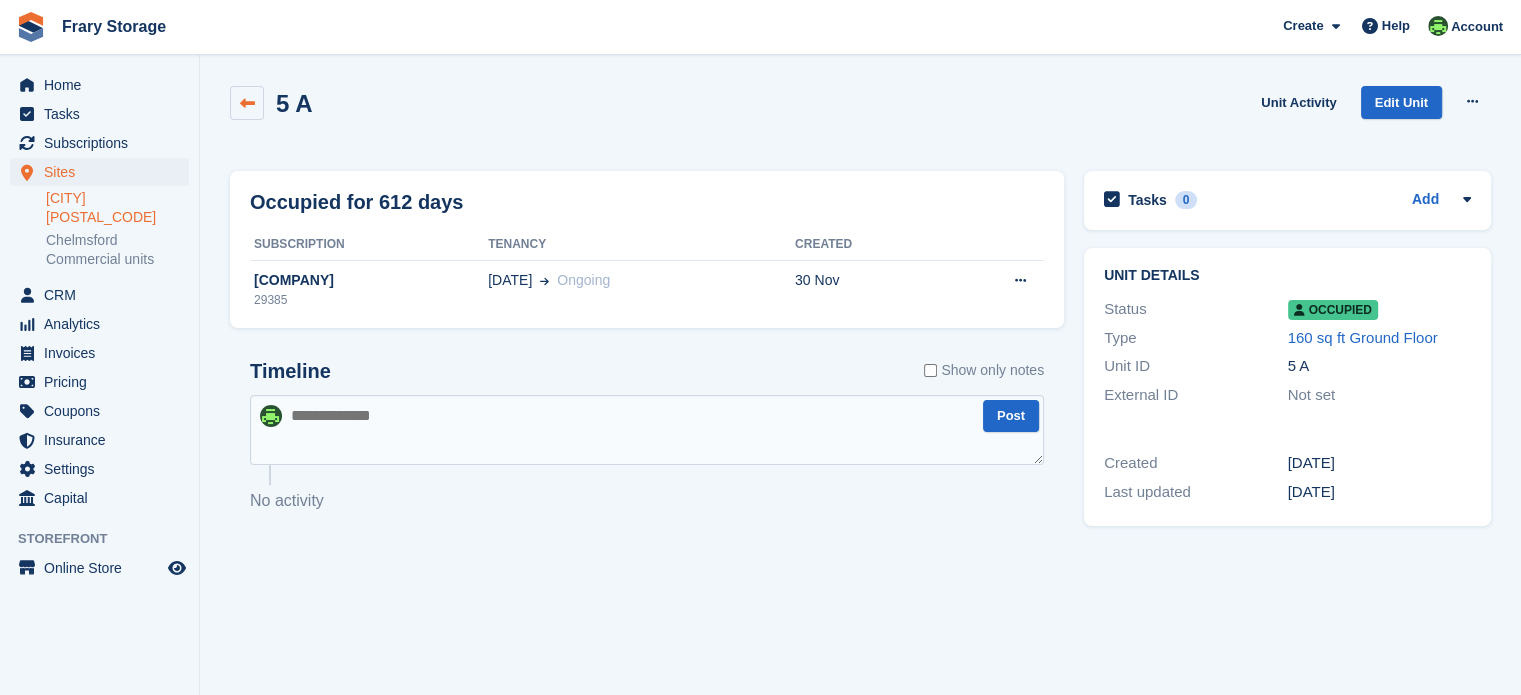 click at bounding box center [247, 103] 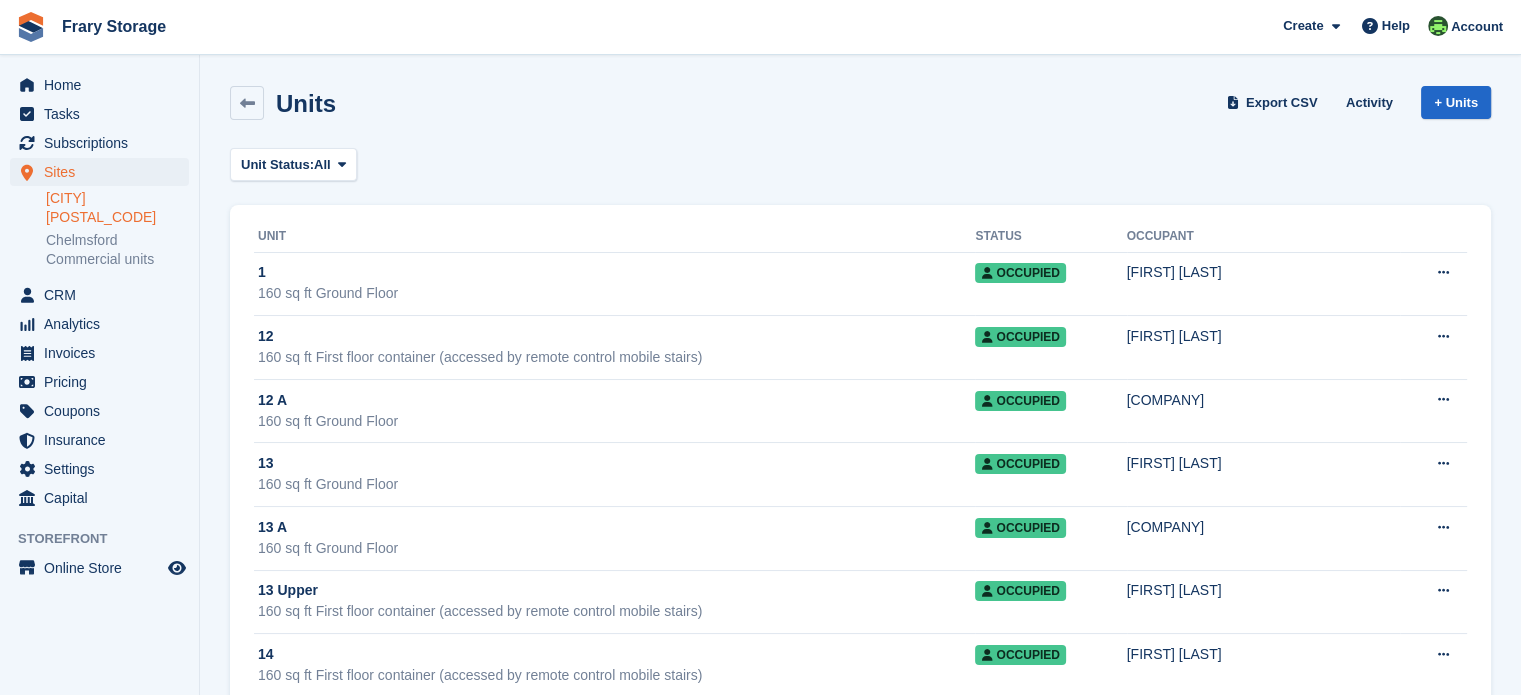 click at bounding box center [247, 103] 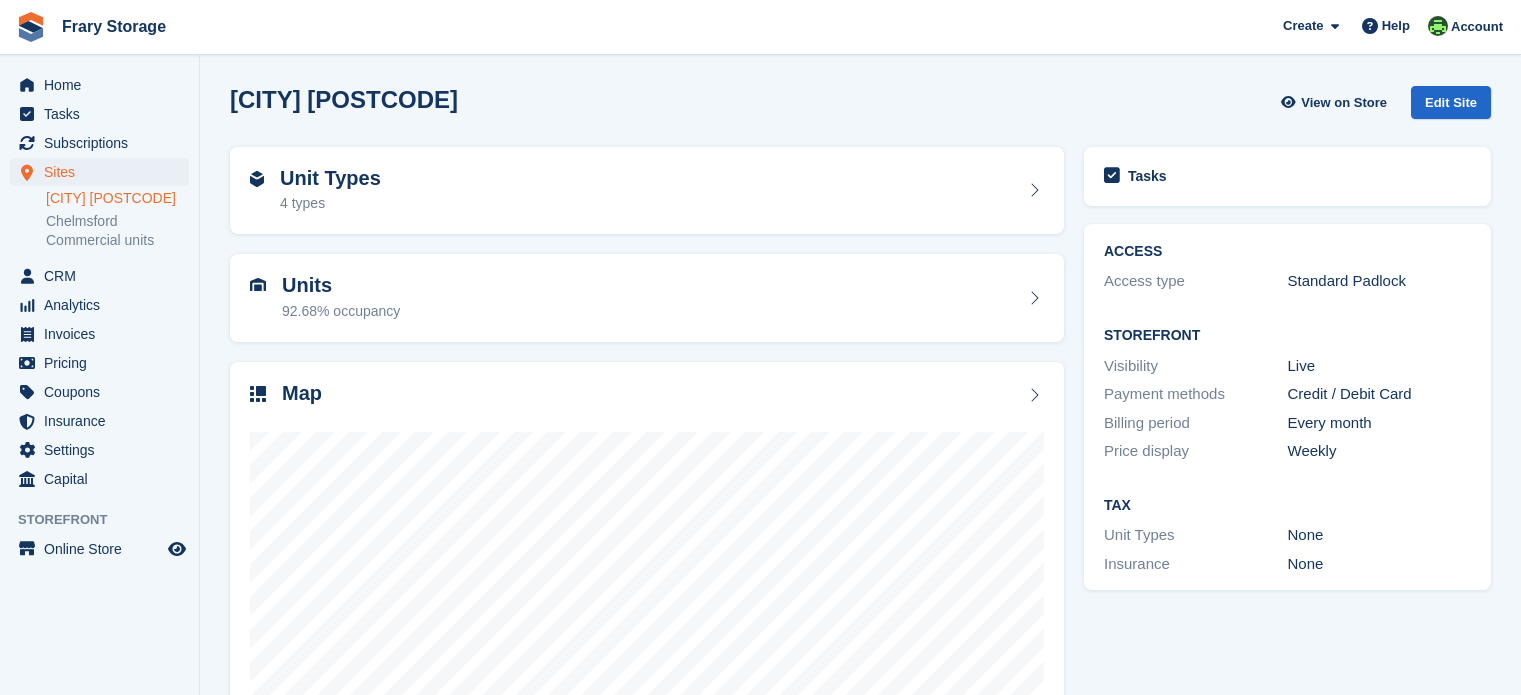 scroll, scrollTop: 0, scrollLeft: 0, axis: both 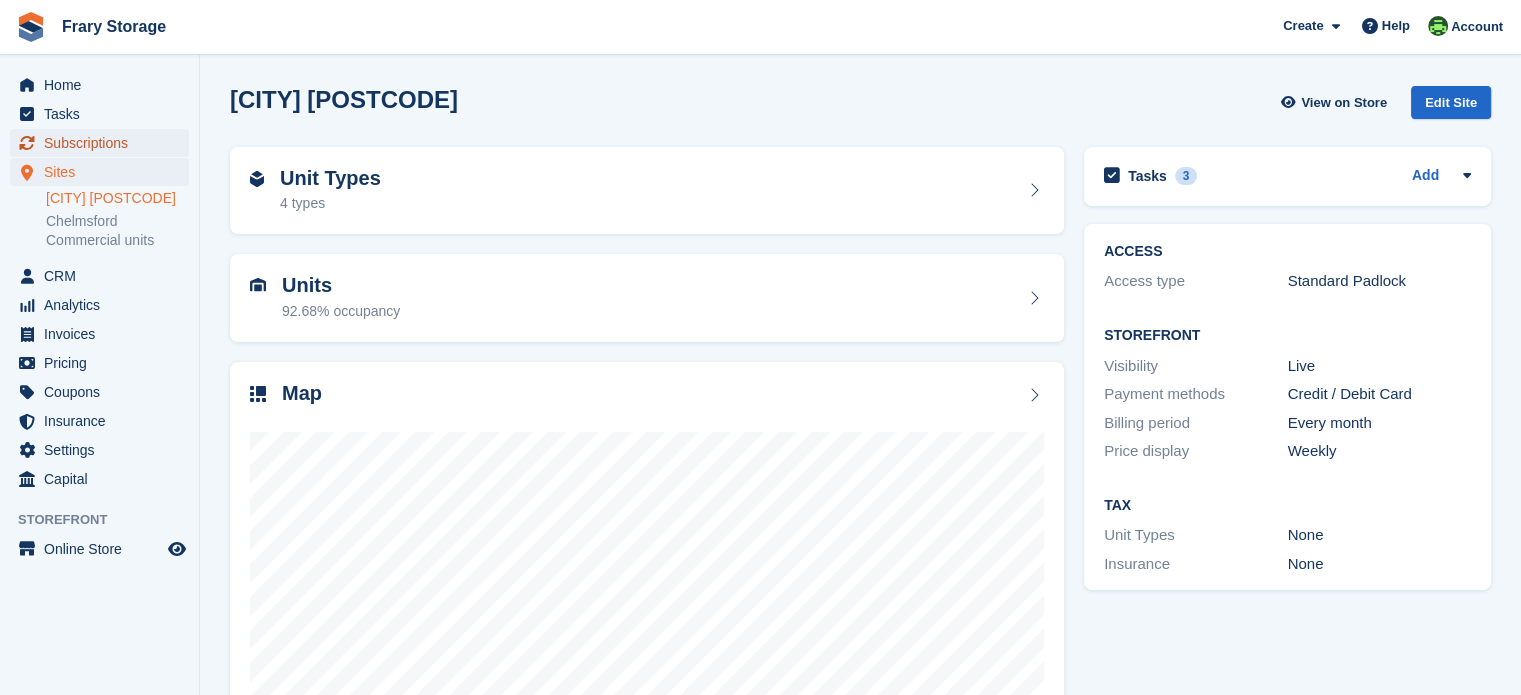 click on "Subscriptions" at bounding box center [104, 143] 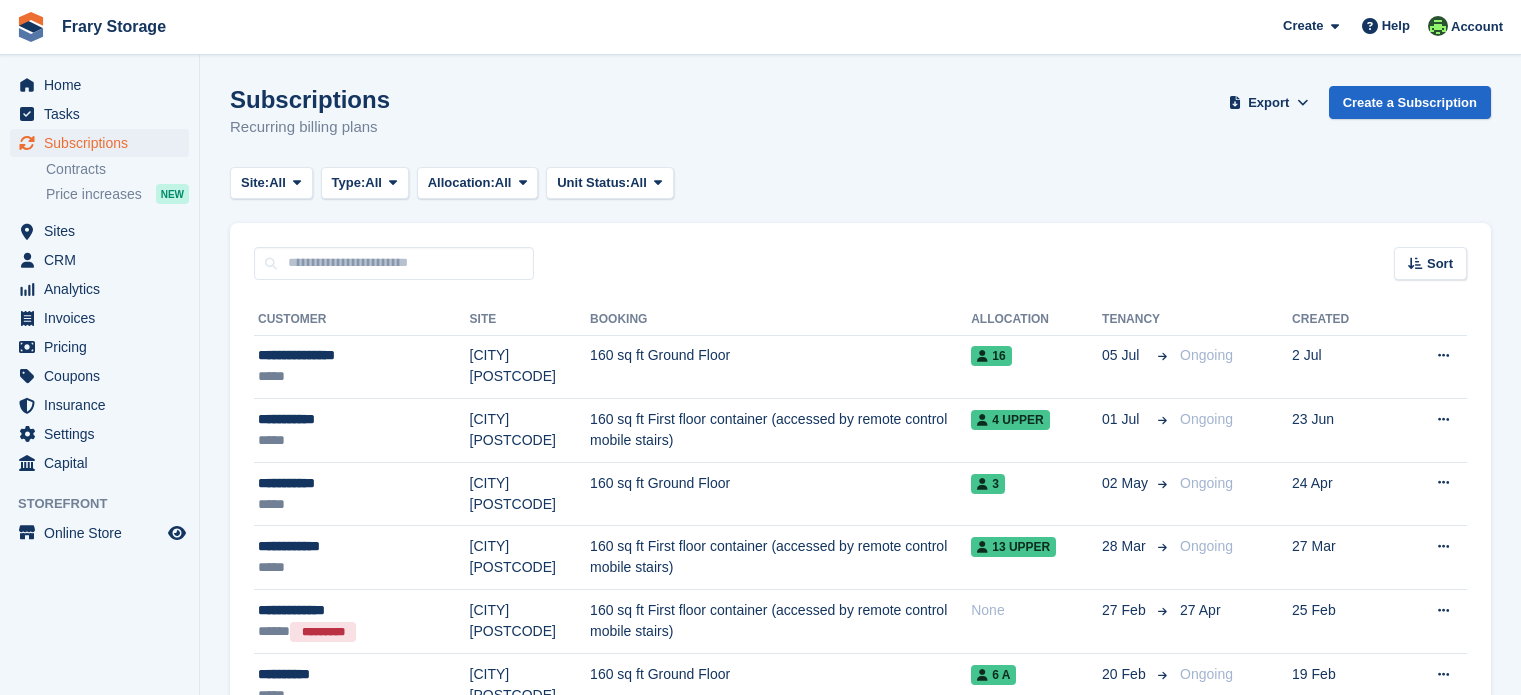scroll, scrollTop: 0, scrollLeft: 0, axis: both 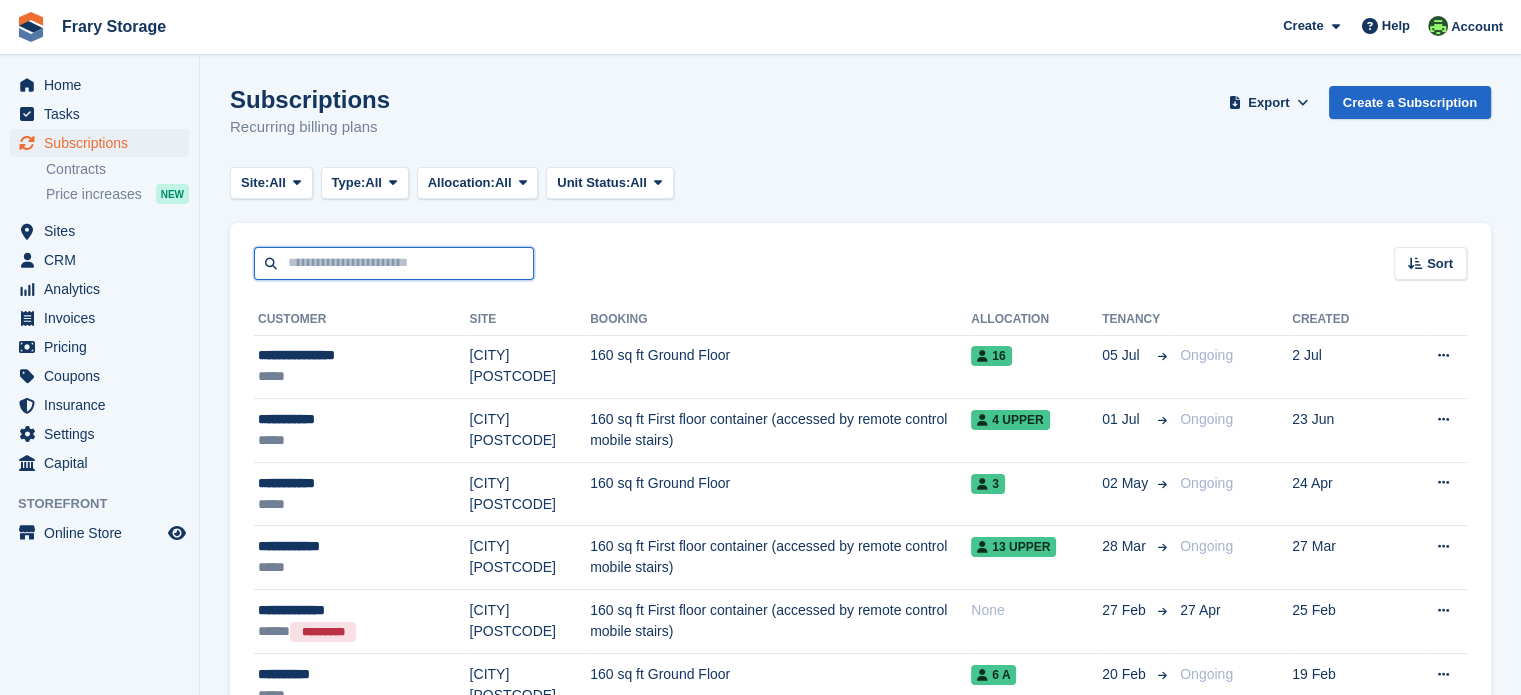 click at bounding box center (394, 263) 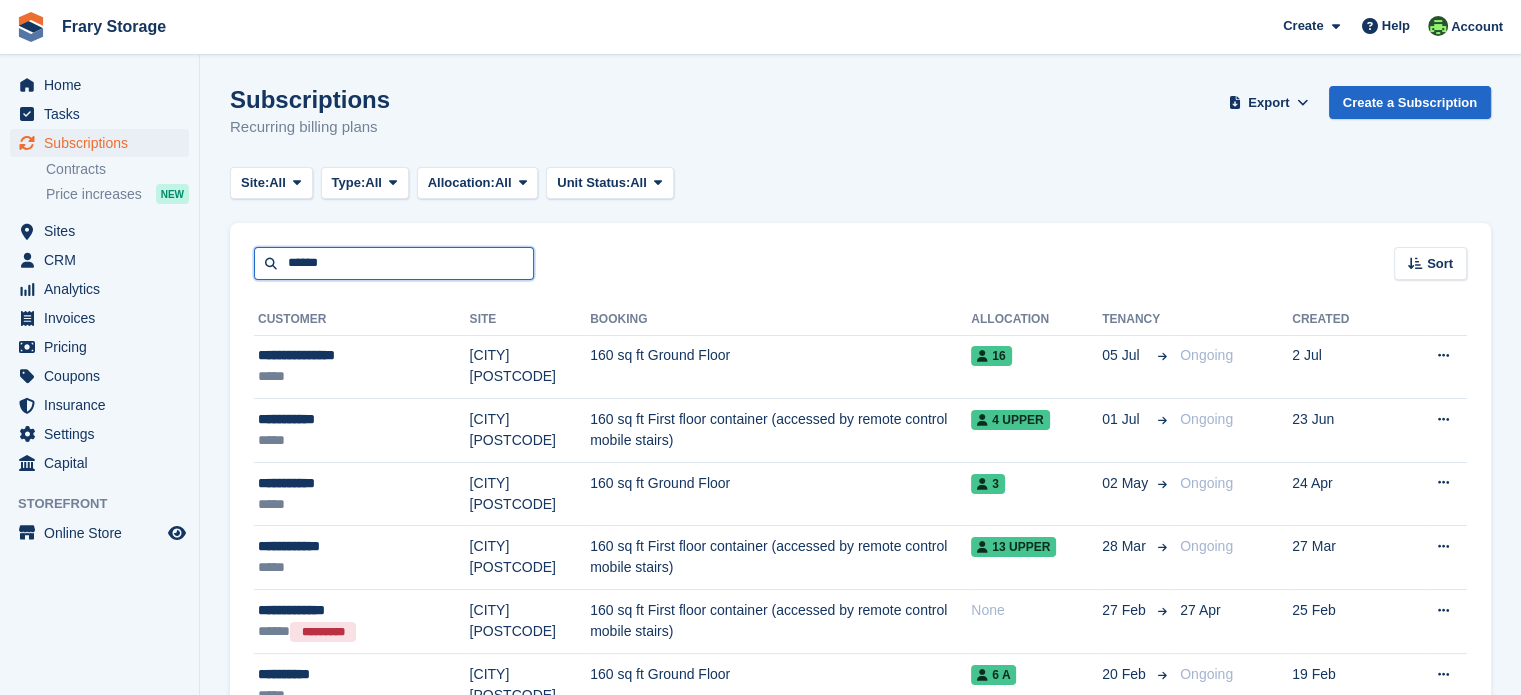 type on "******" 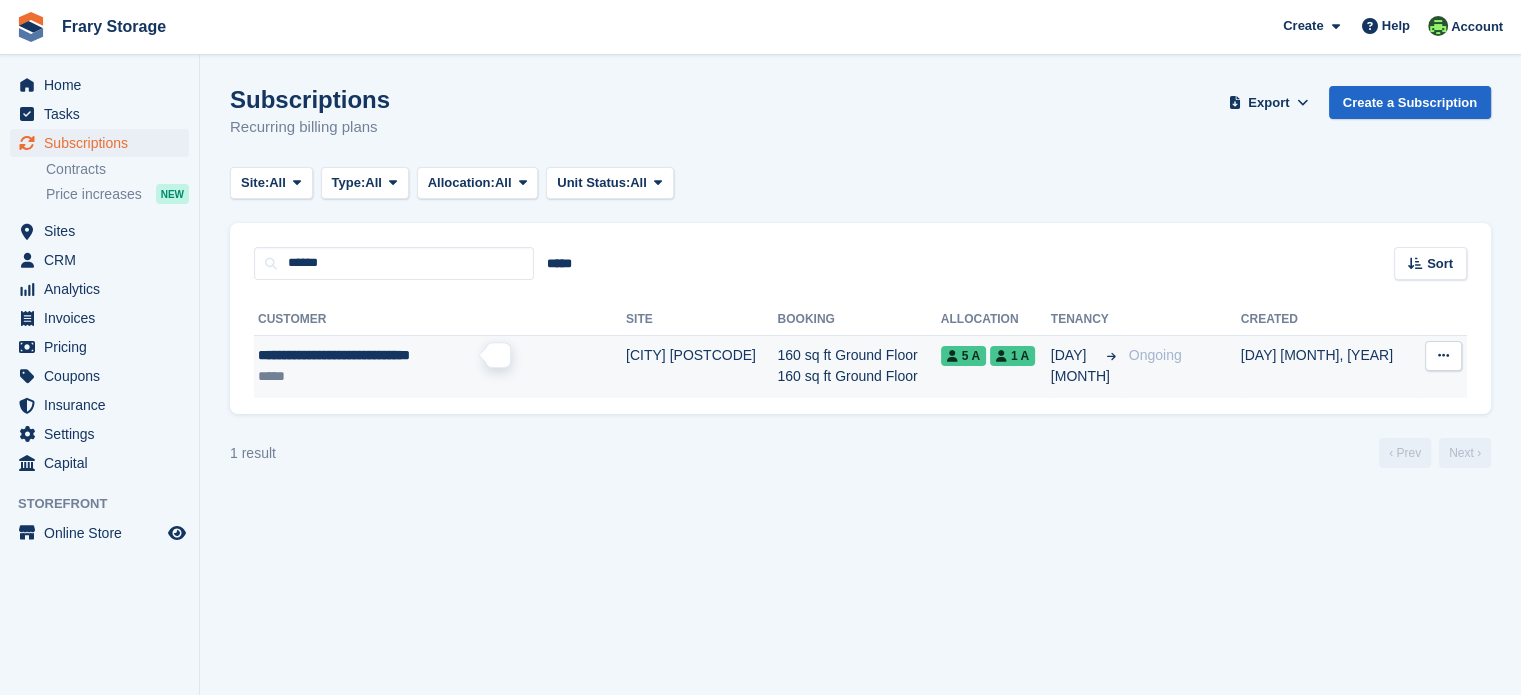 click on "**********" at bounding box center [334, 355] 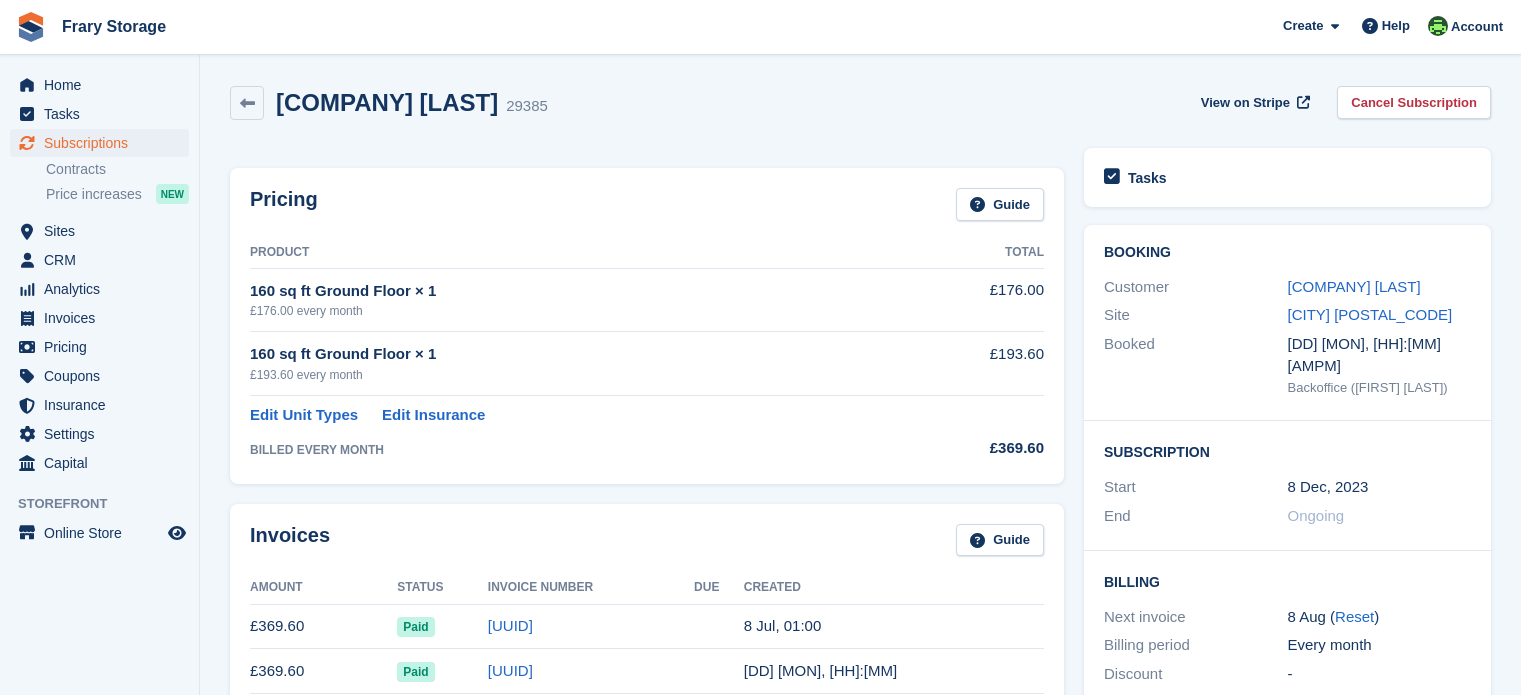 scroll, scrollTop: 0, scrollLeft: 0, axis: both 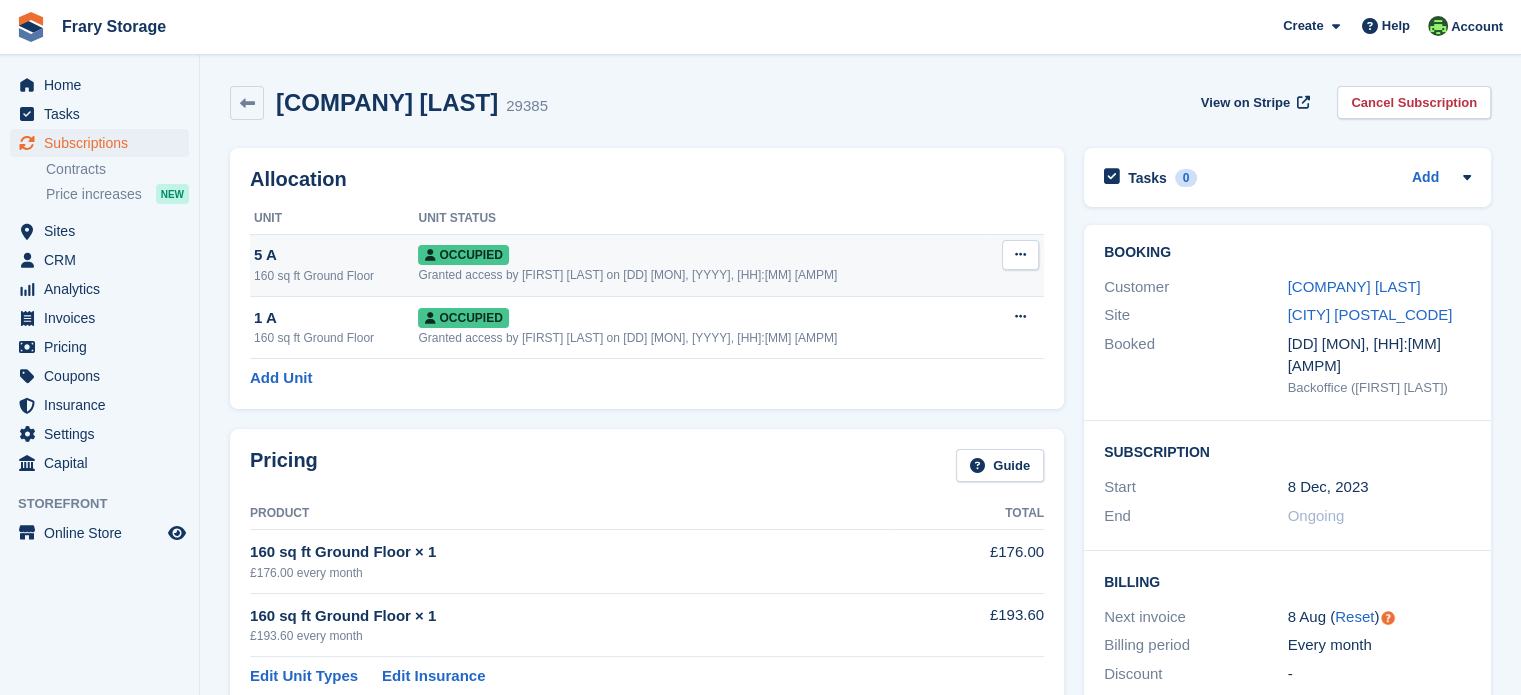 click at bounding box center (1020, 254) 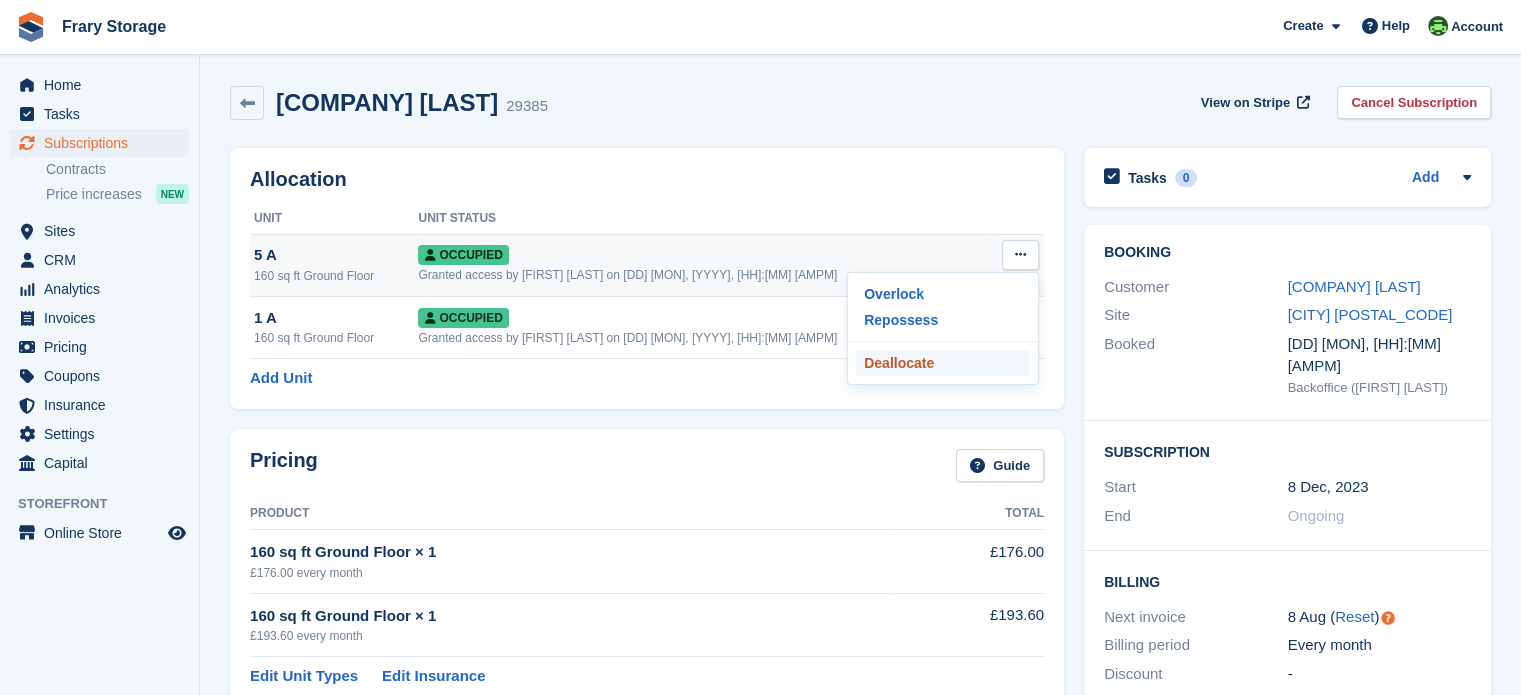 click on "Deallocate" at bounding box center [943, 363] 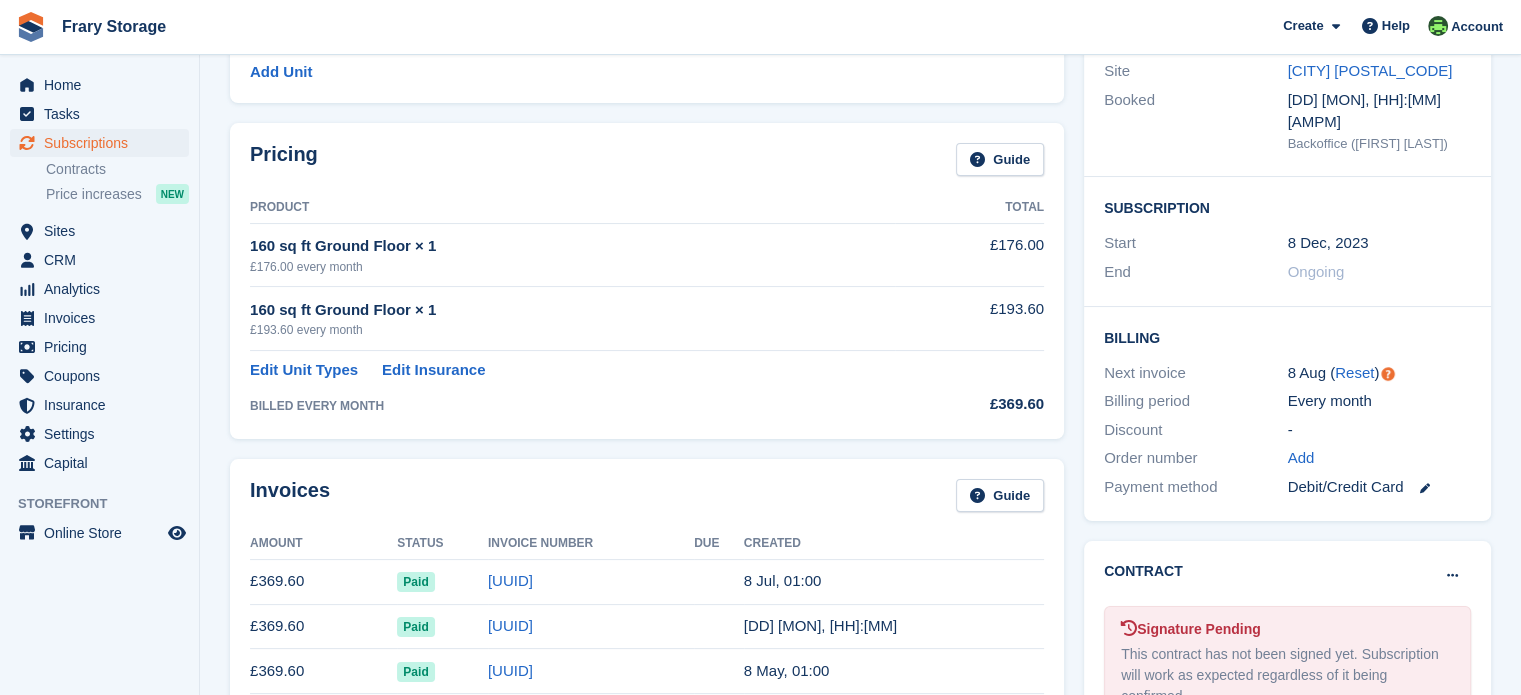 scroll, scrollTop: 200, scrollLeft: 0, axis: vertical 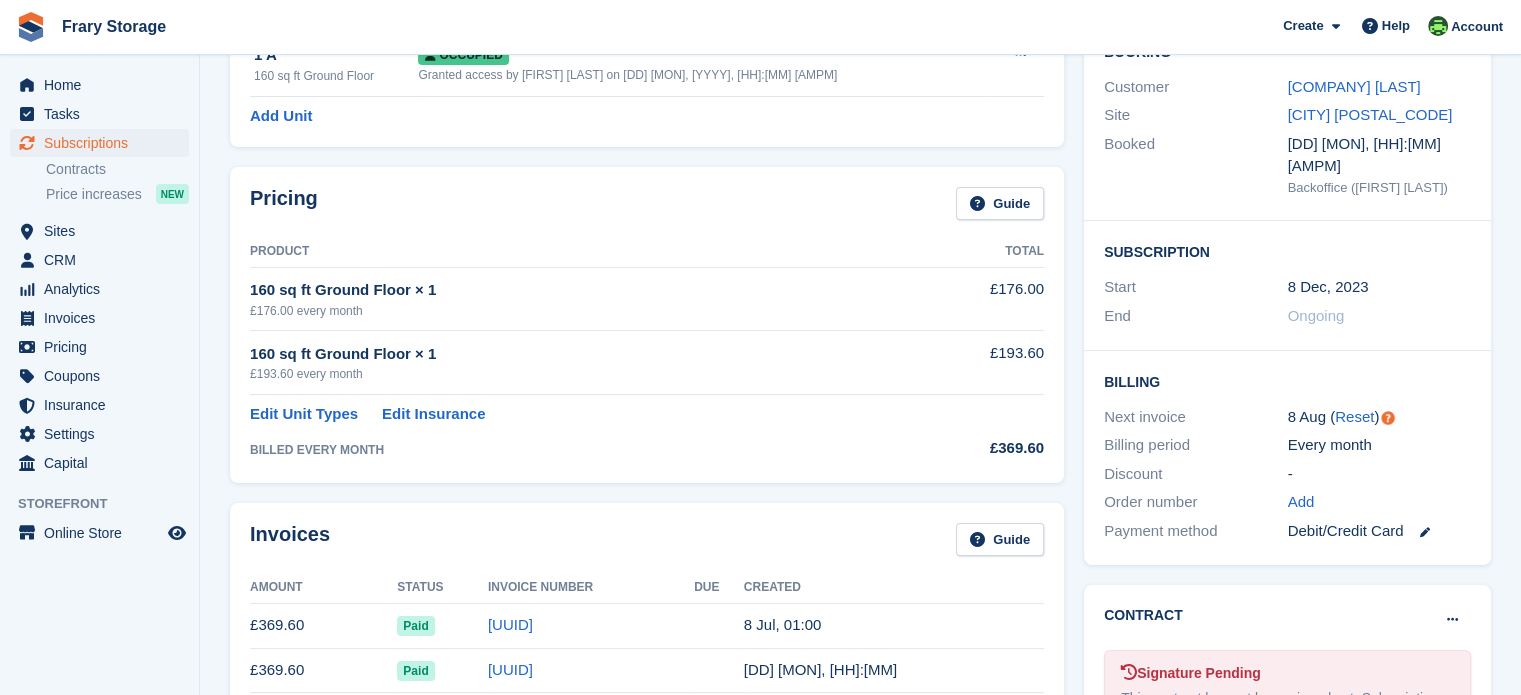 click on "160 sq ft Ground Floor × 1" at bounding box center (572, 354) 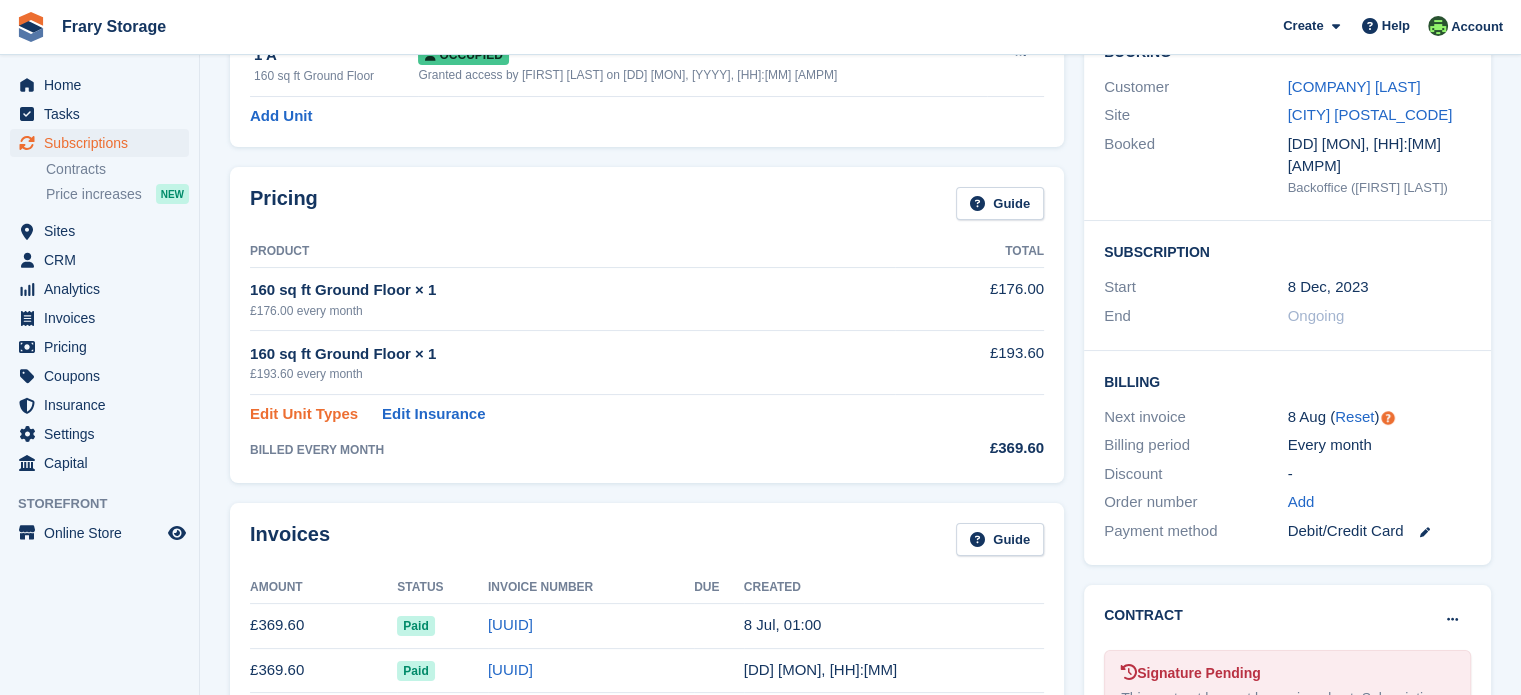 click on "Edit Unit Types" at bounding box center [304, 414] 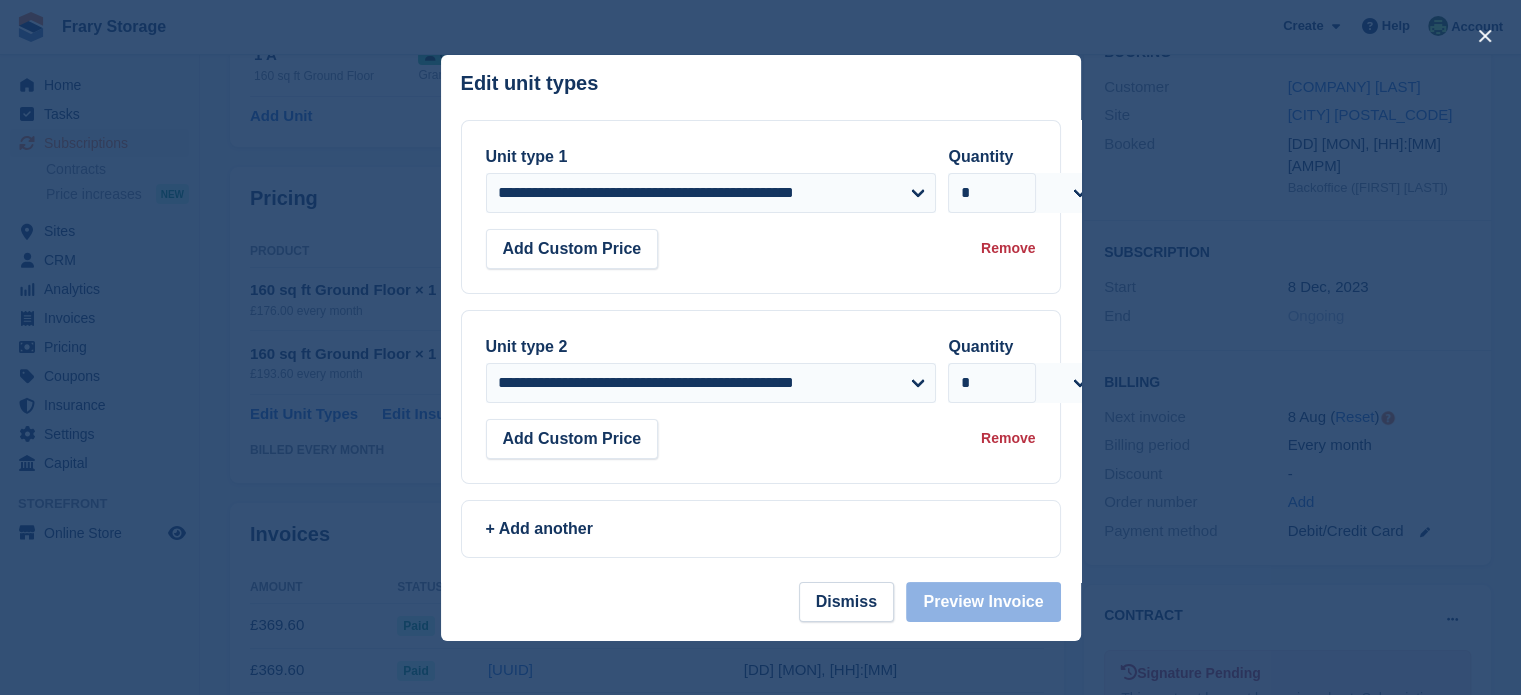 click on "Remove" at bounding box center (1008, 438) 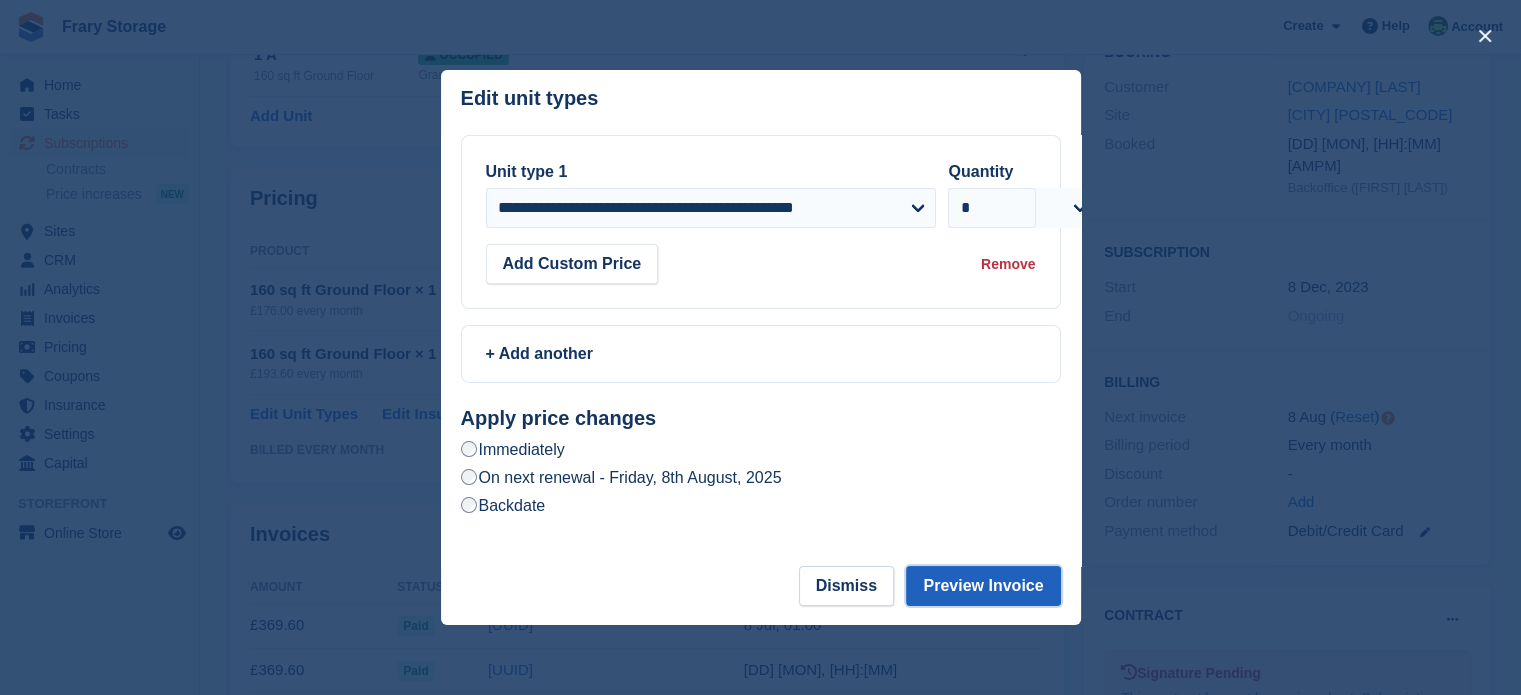 click on "Preview Invoice" at bounding box center [983, 586] 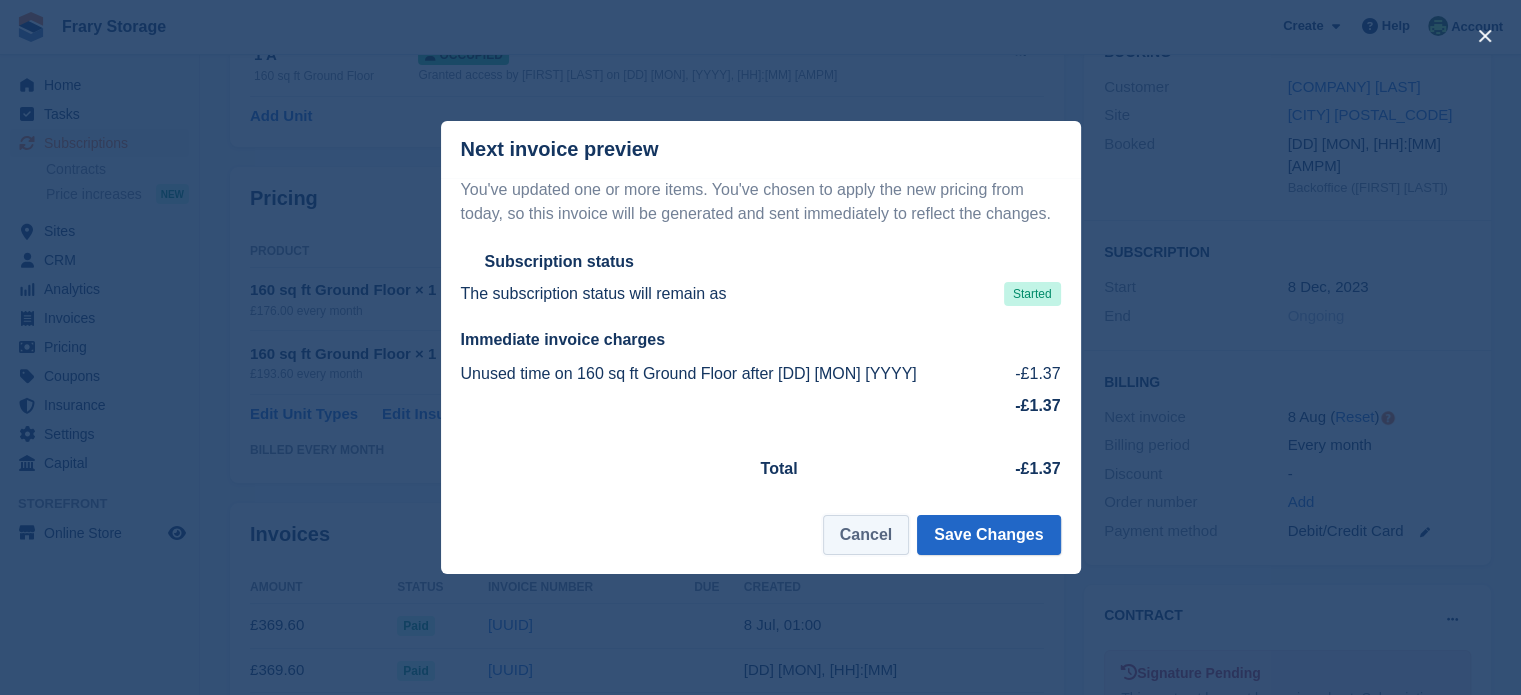 click on "Cancel" at bounding box center (866, 535) 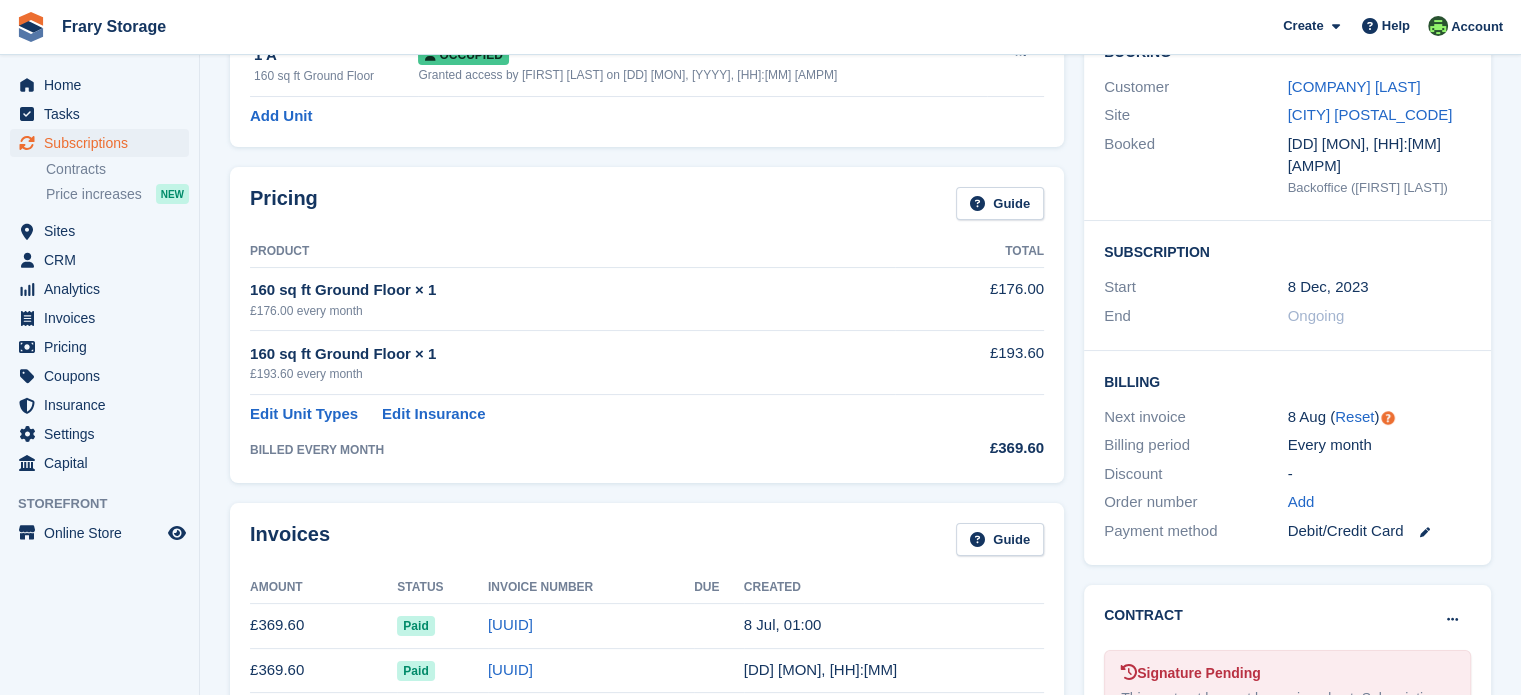 click on "160 sq ft Ground Floor × 1" at bounding box center (572, 354) 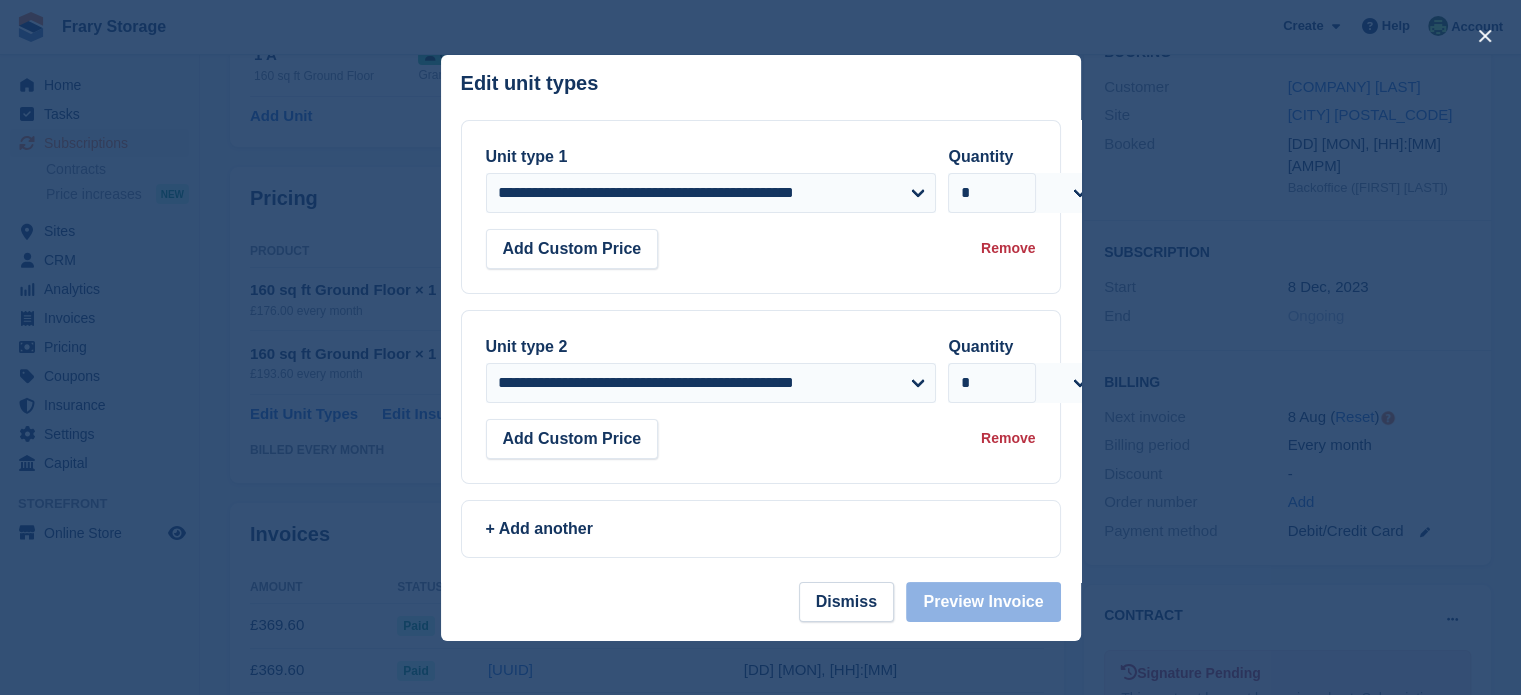click on "Remove" at bounding box center [1008, 438] 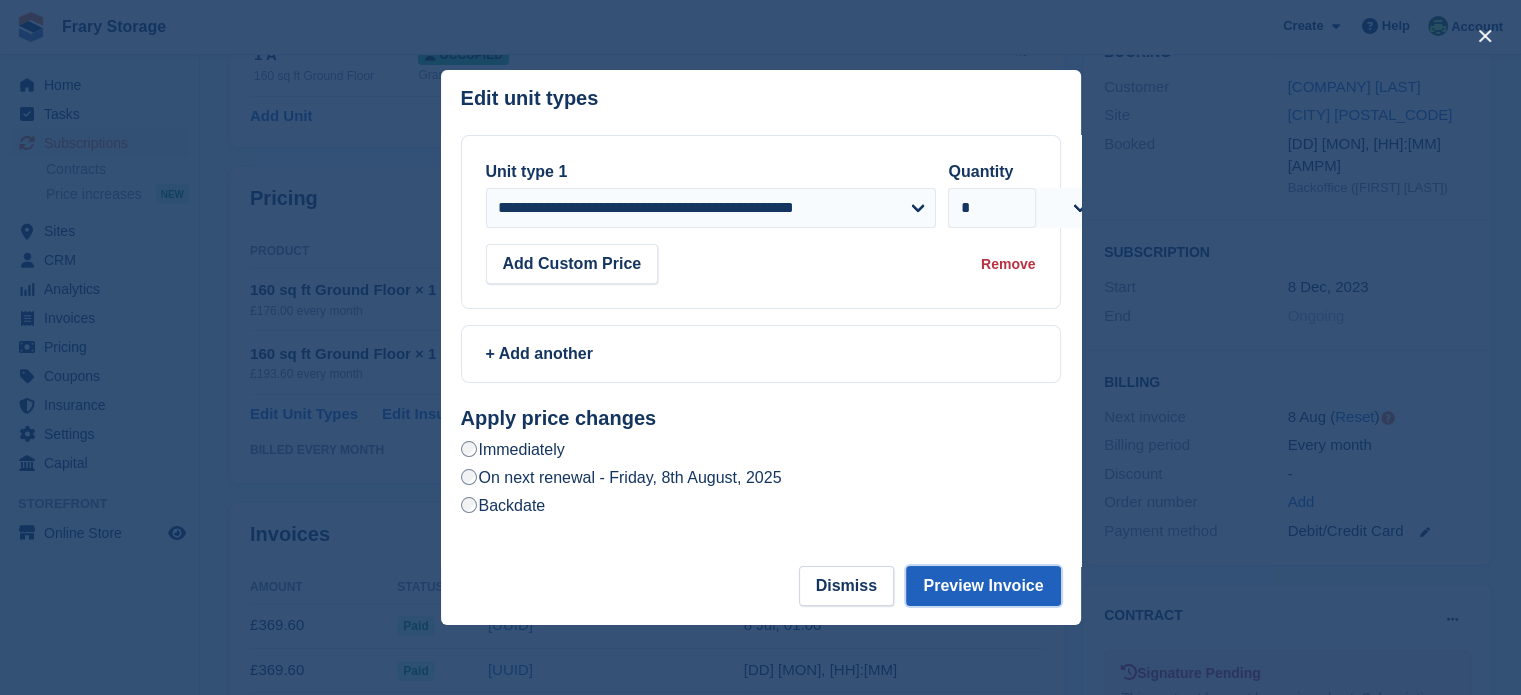 click on "Preview Invoice" at bounding box center (983, 586) 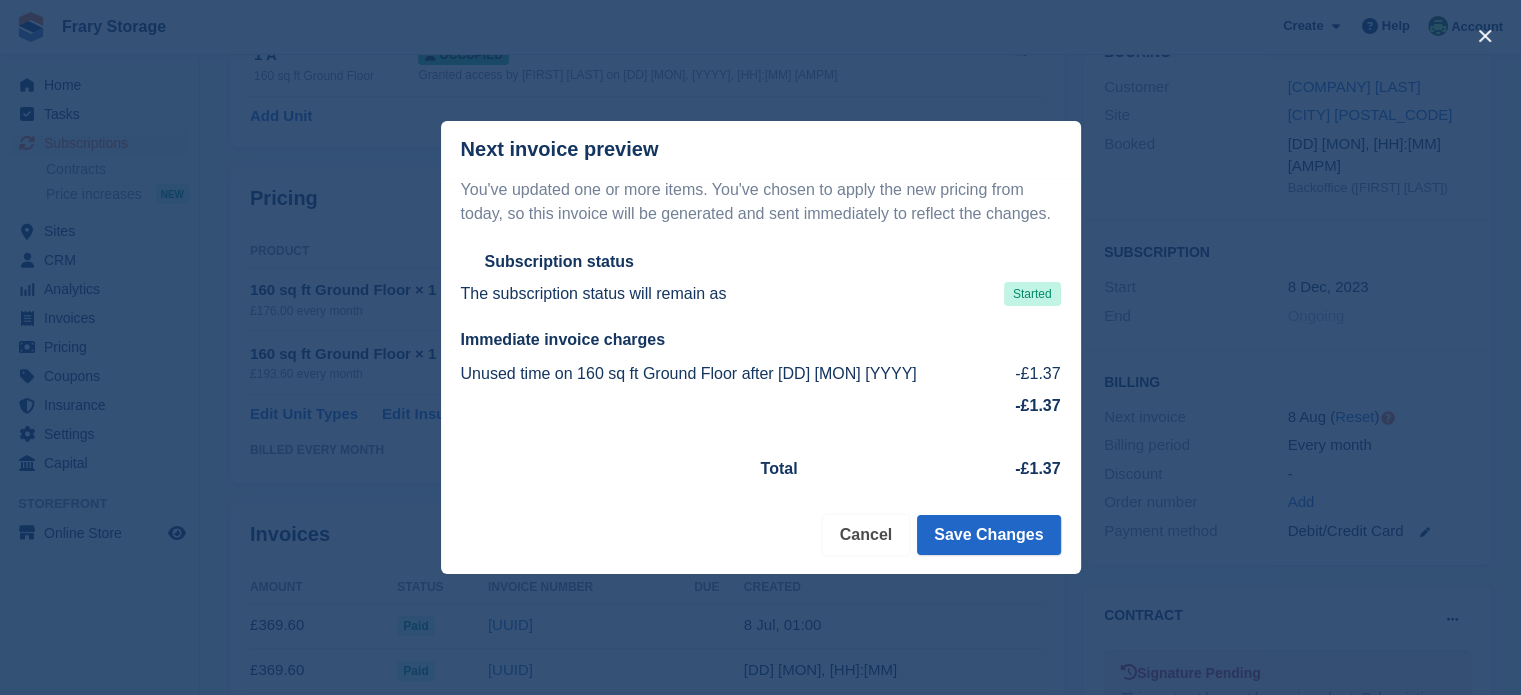 click on "Cancel" at bounding box center [866, 535] 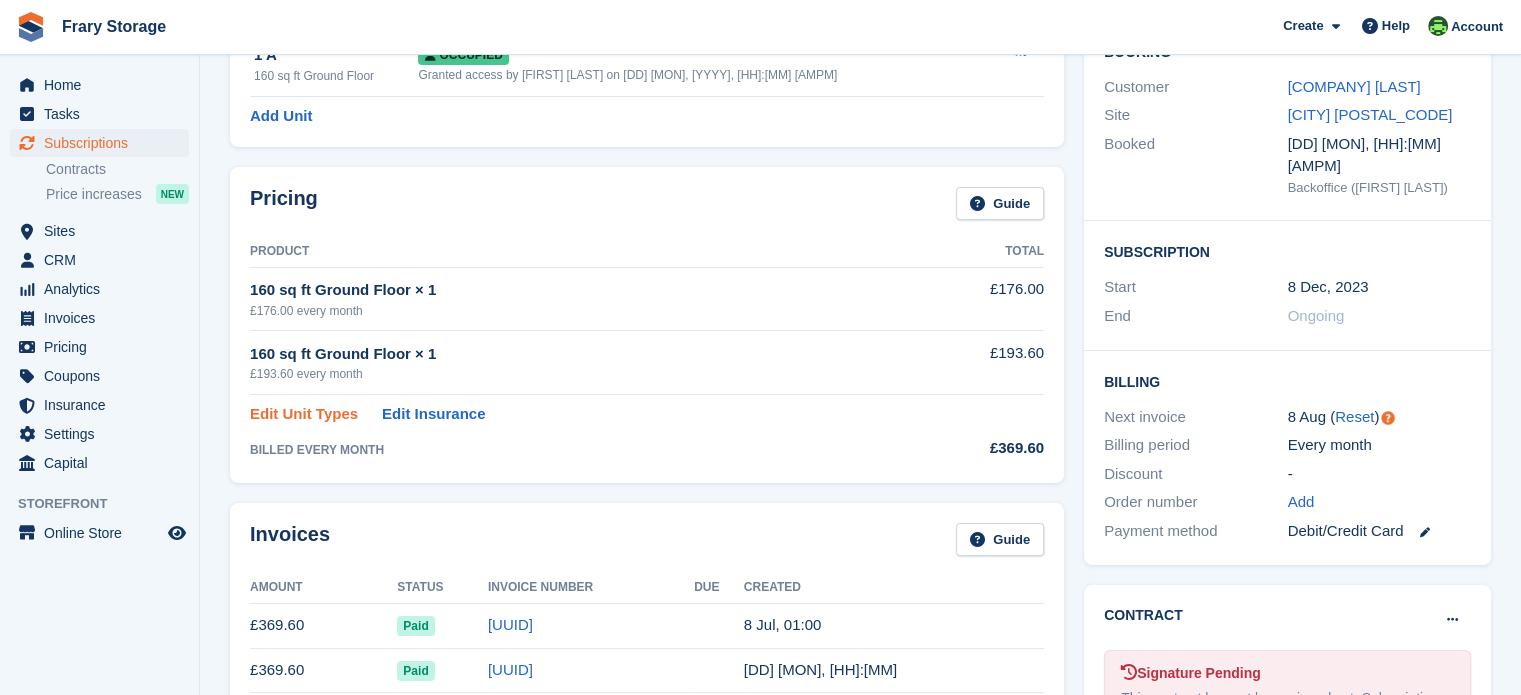 click on "Edit Unit Types" at bounding box center (304, 414) 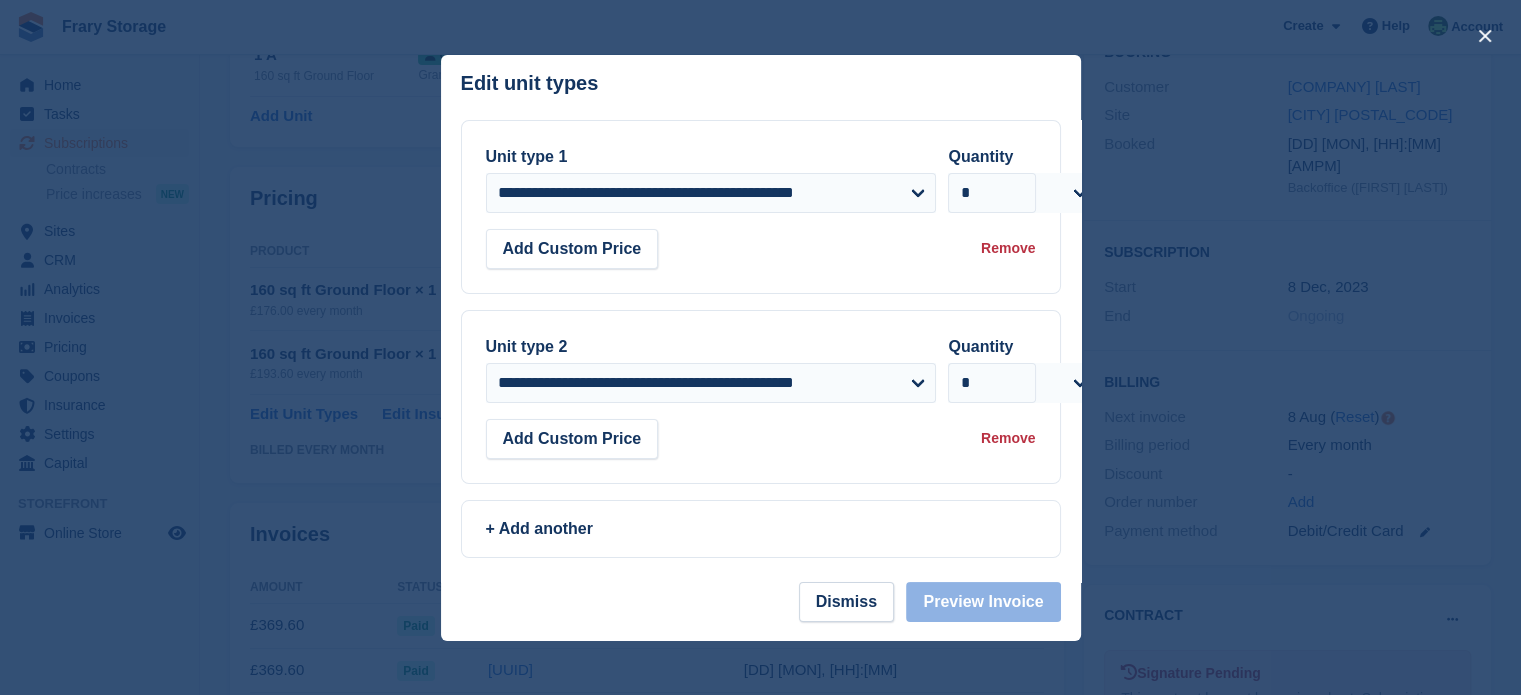 click on "Remove" at bounding box center [1008, 438] 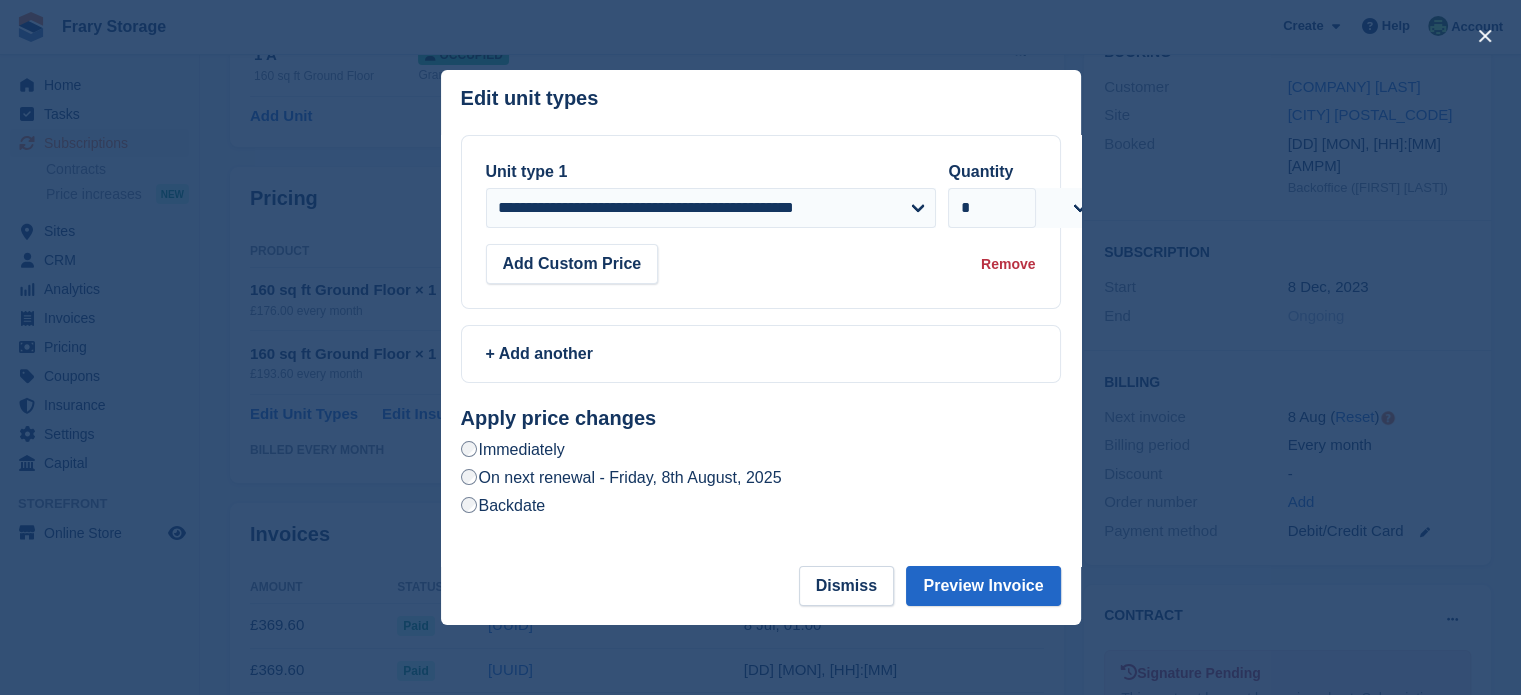 click on "On next renewal - Friday, 8th August, 2025" at bounding box center (621, 477) 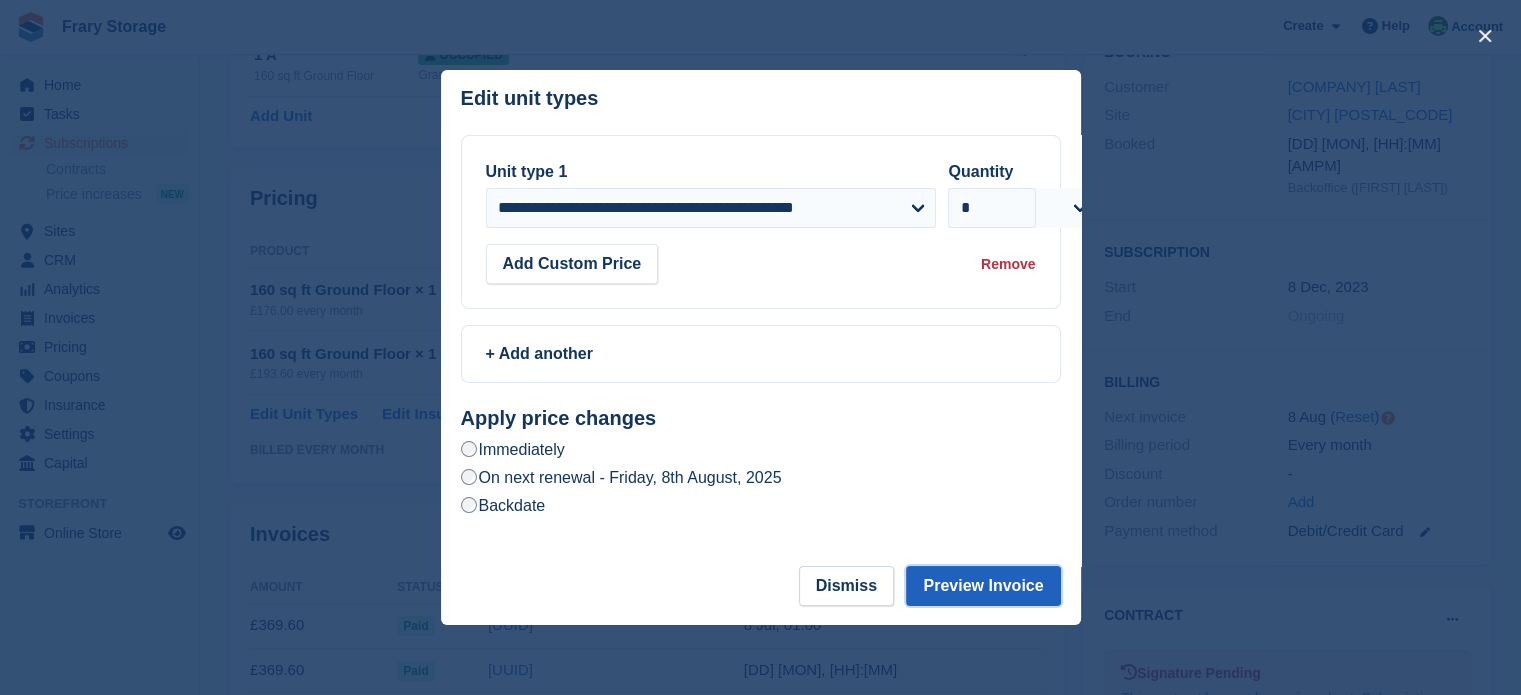 click on "Preview Invoice" at bounding box center [983, 586] 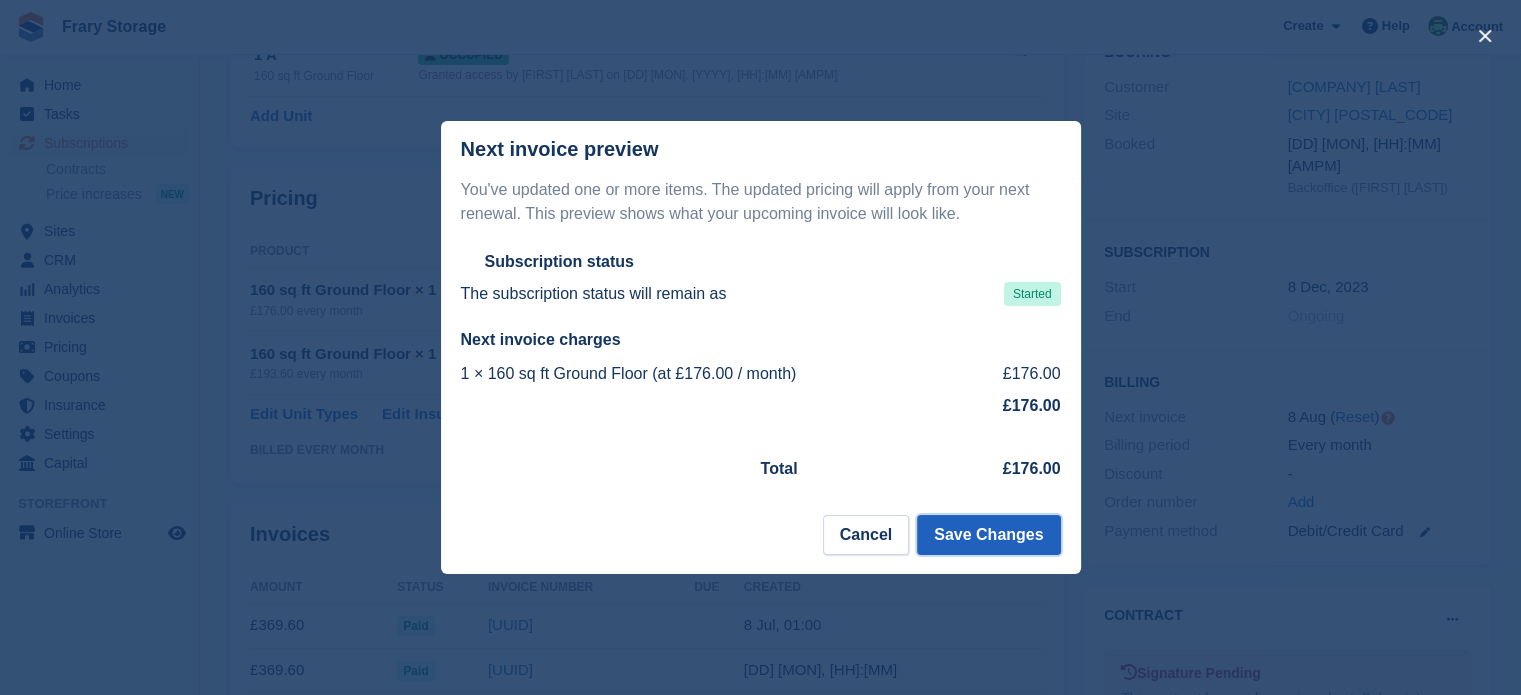 click on "Save Changes" at bounding box center (988, 535) 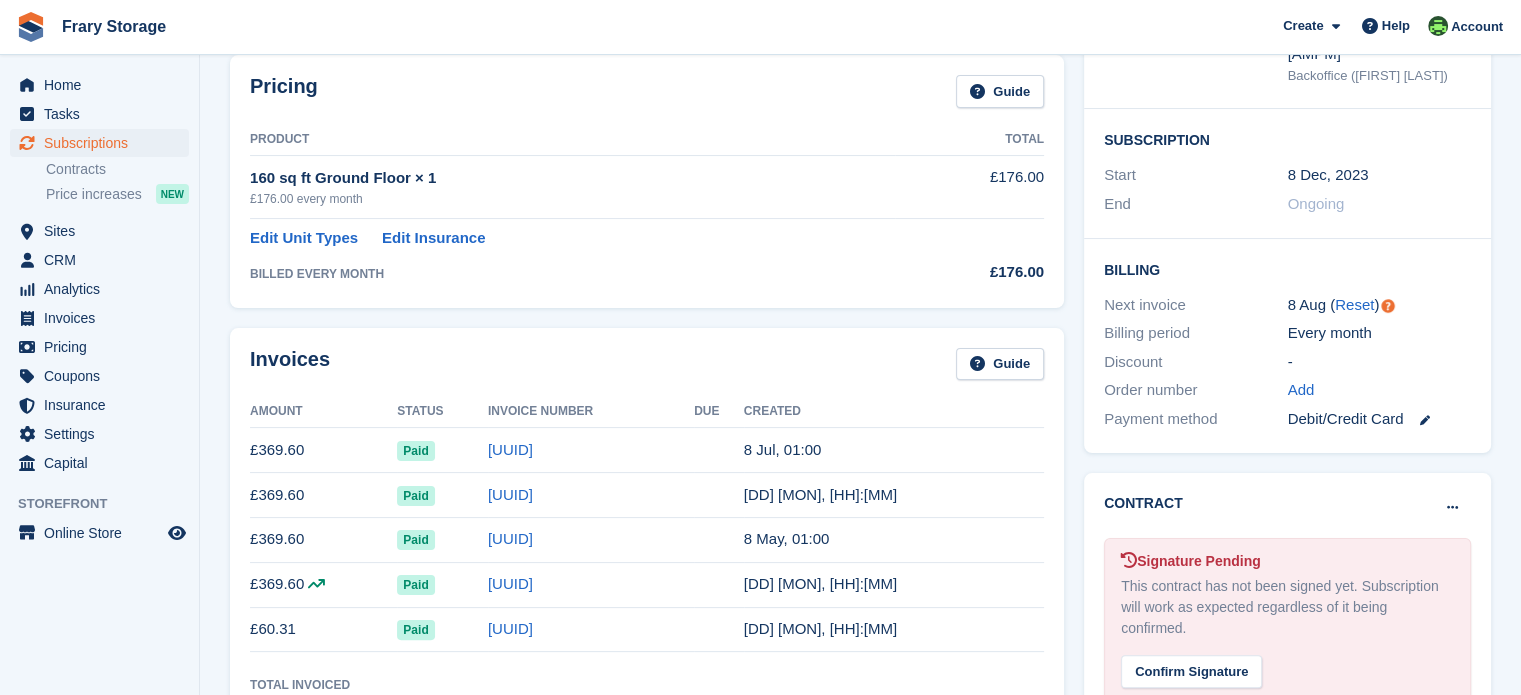 scroll, scrollTop: 0, scrollLeft: 0, axis: both 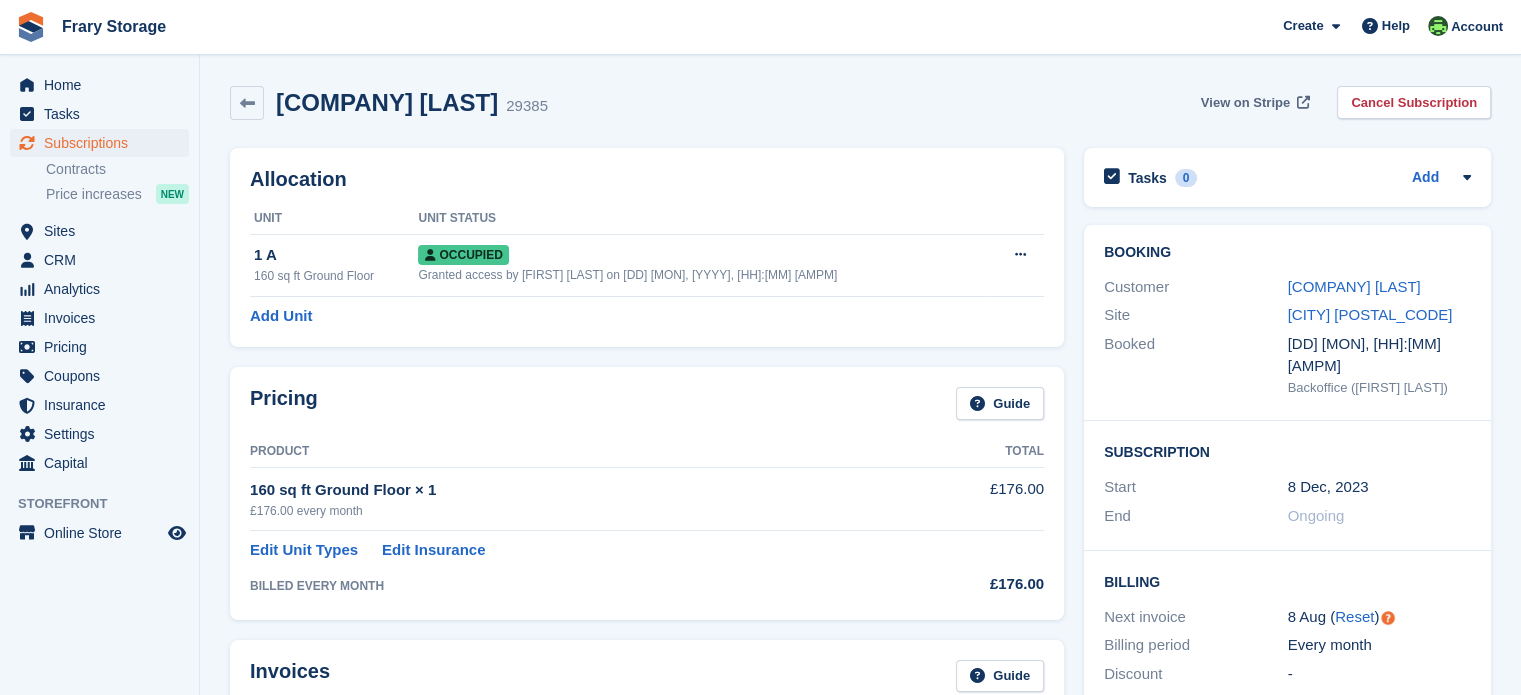 click on "View on Stripe" at bounding box center (1245, 103) 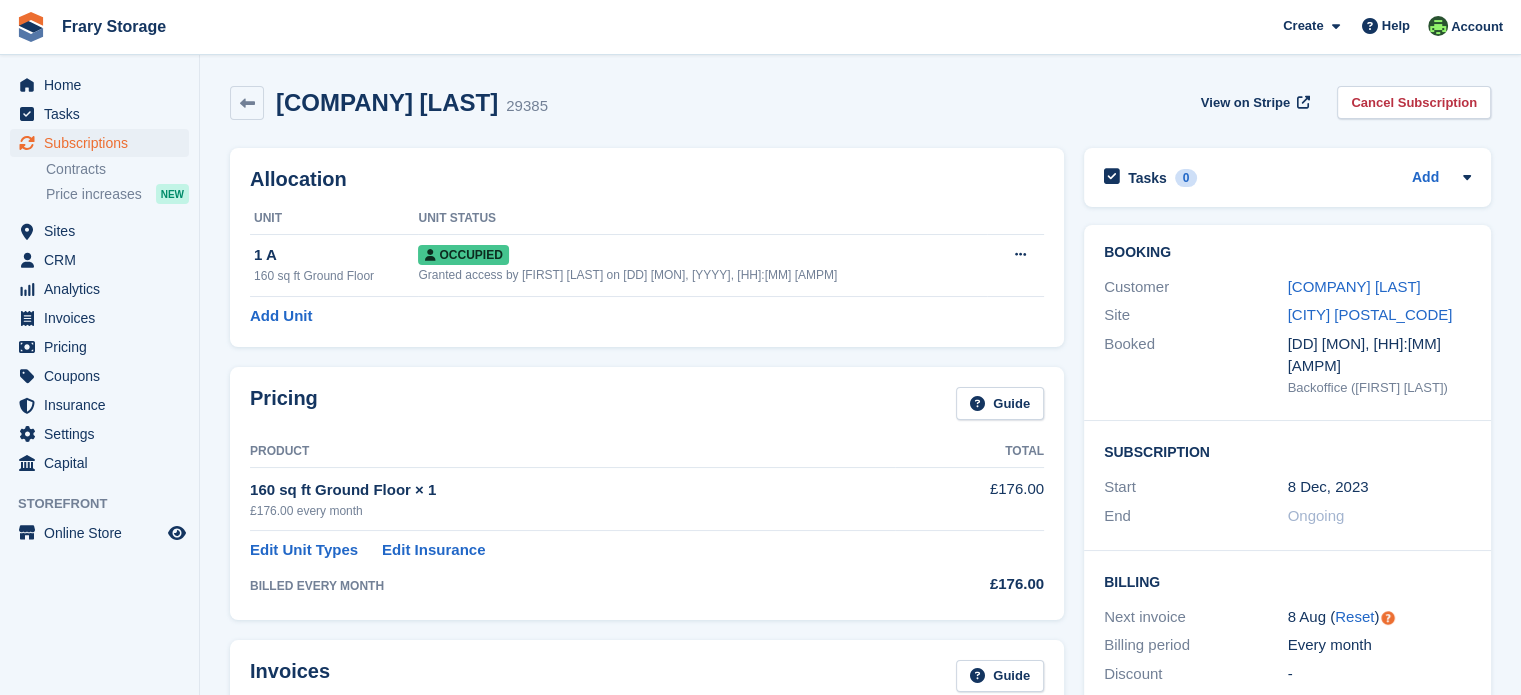 click on "[COMPANY_NAME] [LAST]" at bounding box center (1380, 287) 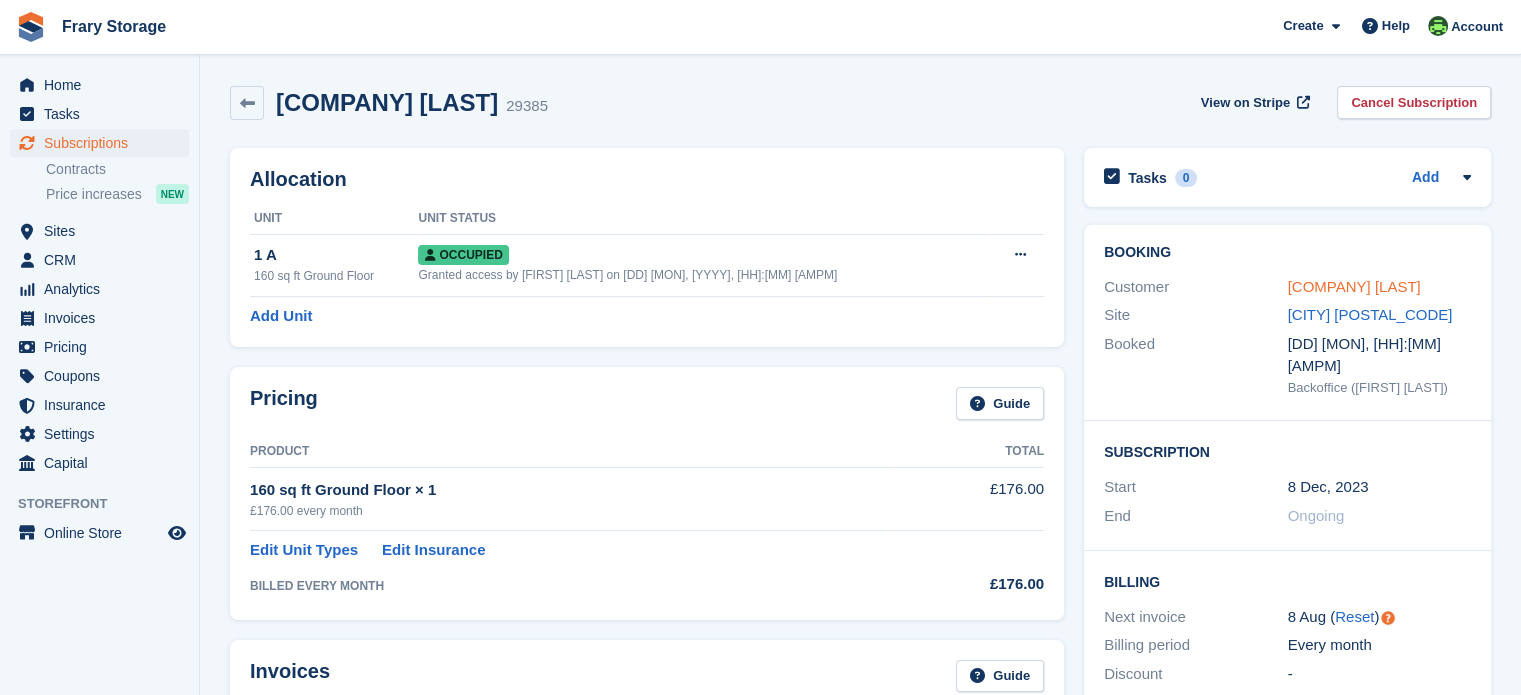 click on "[COMPANY_NAME] [LAST]" at bounding box center [1354, 286] 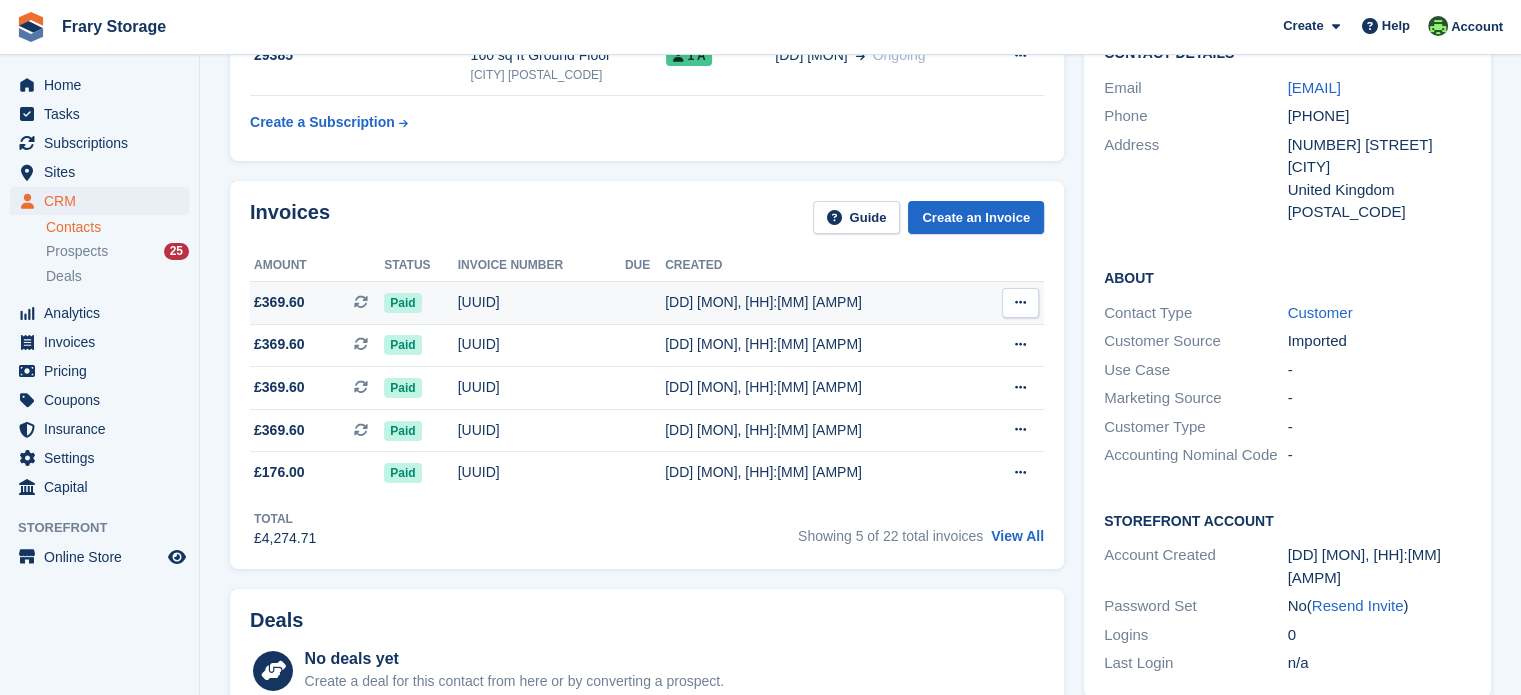 scroll, scrollTop: 200, scrollLeft: 0, axis: vertical 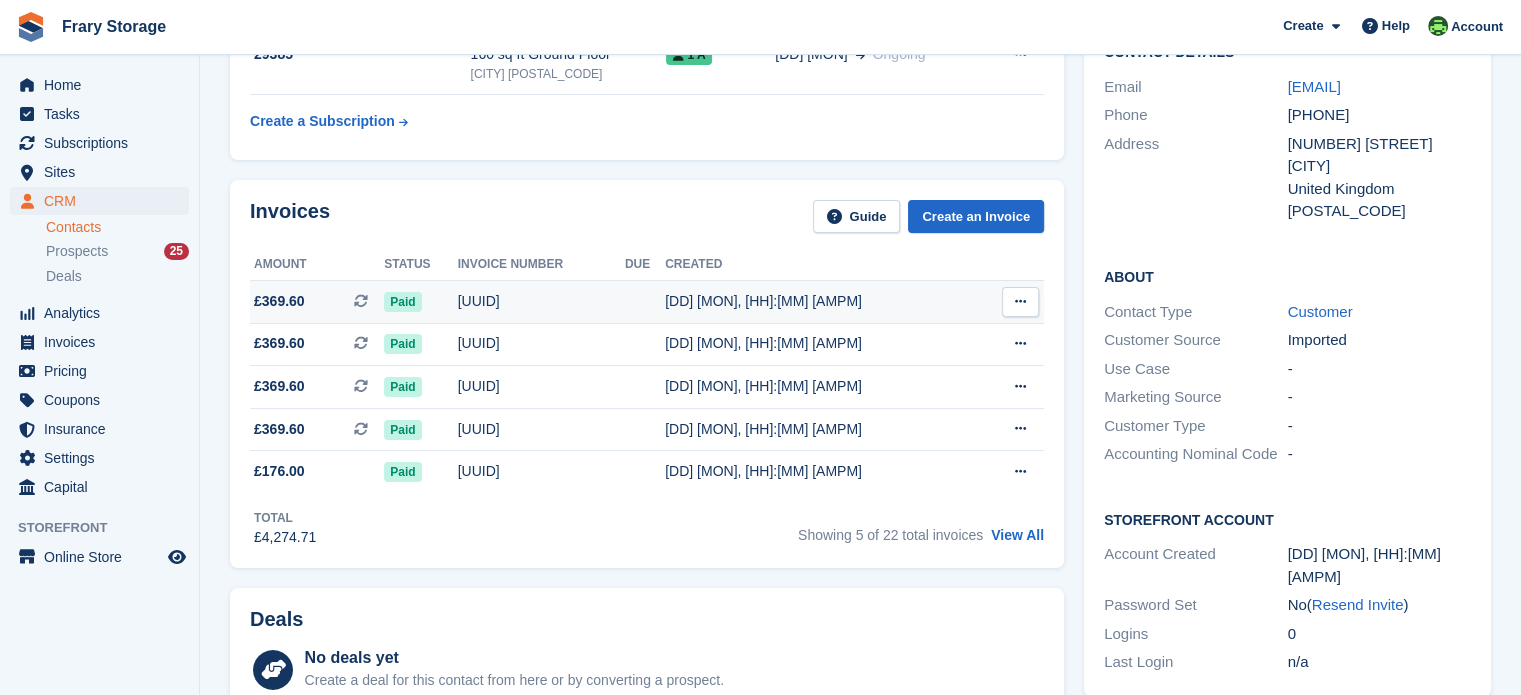 click on "Paid" at bounding box center [402, 302] 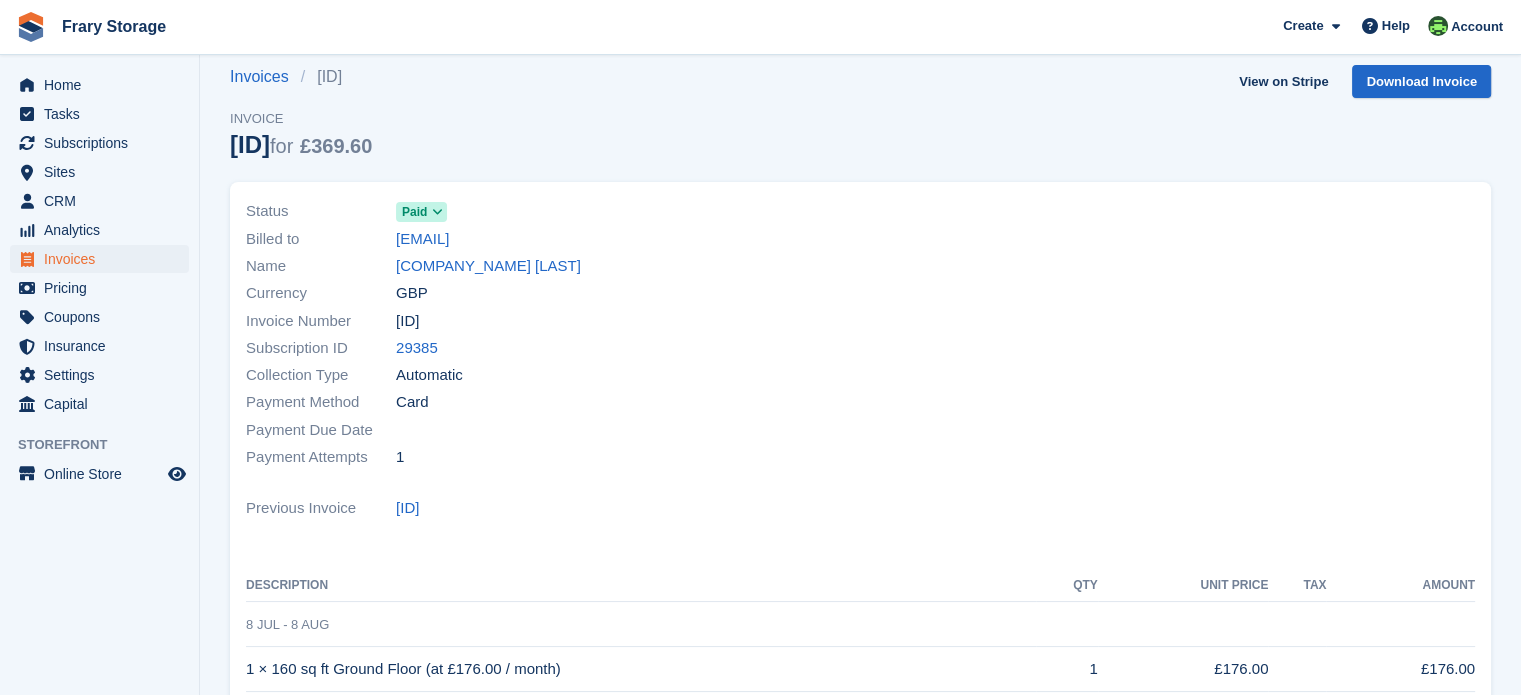 scroll, scrollTop: 0, scrollLeft: 0, axis: both 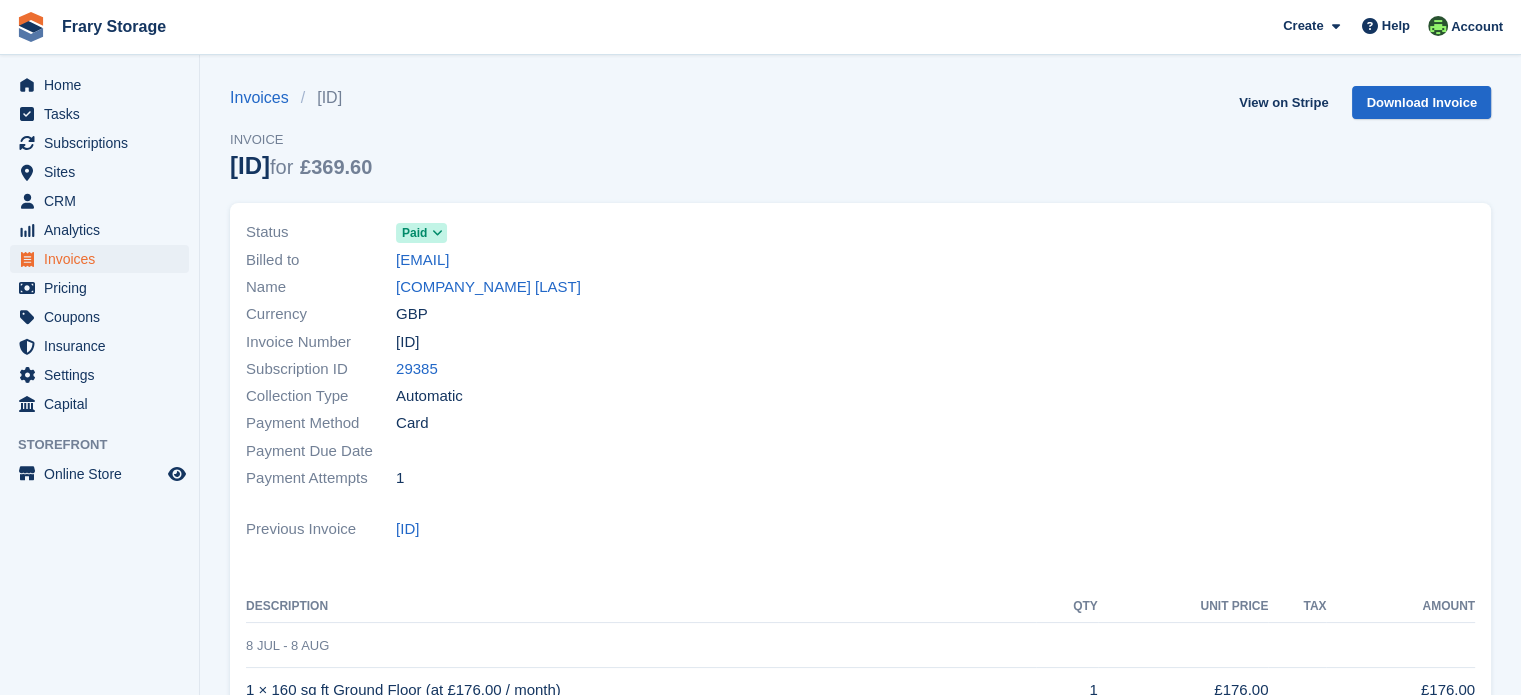 click at bounding box center [437, 233] 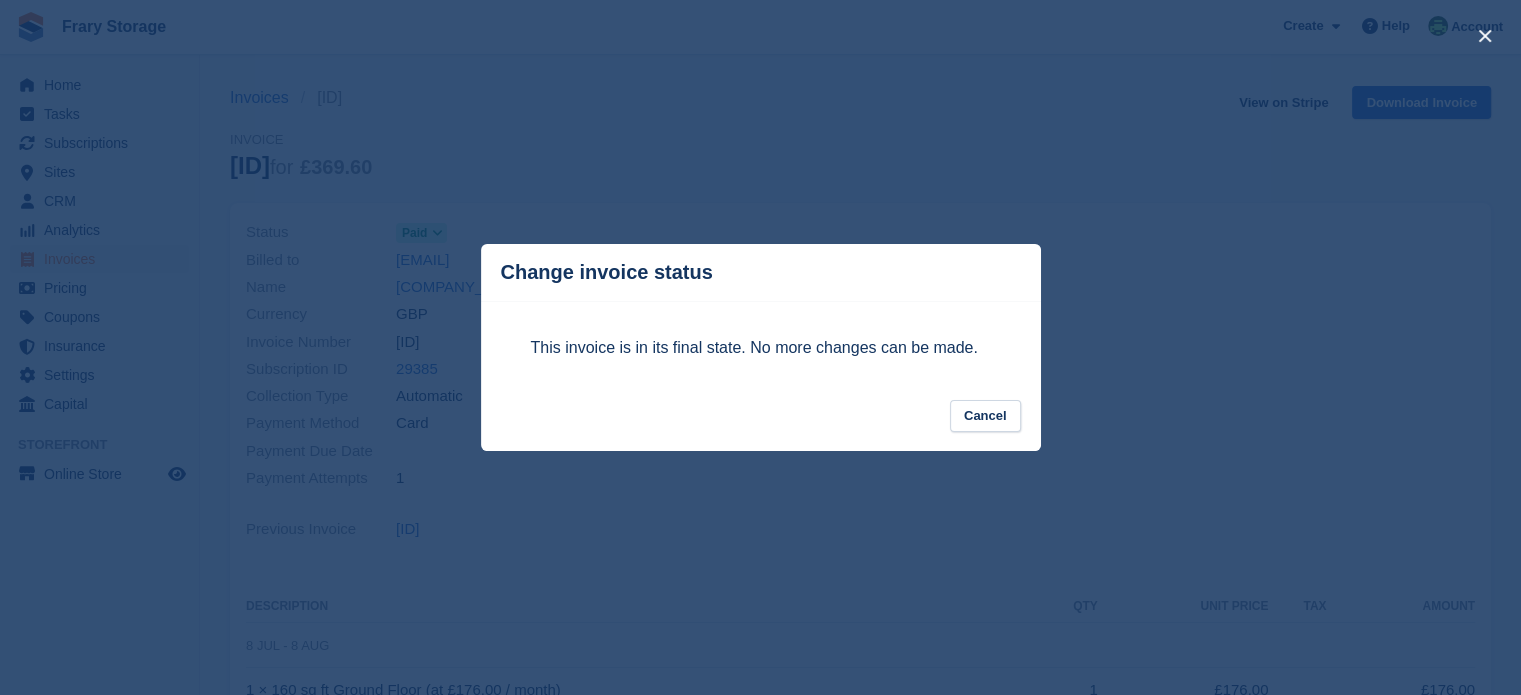 click at bounding box center [760, 347] 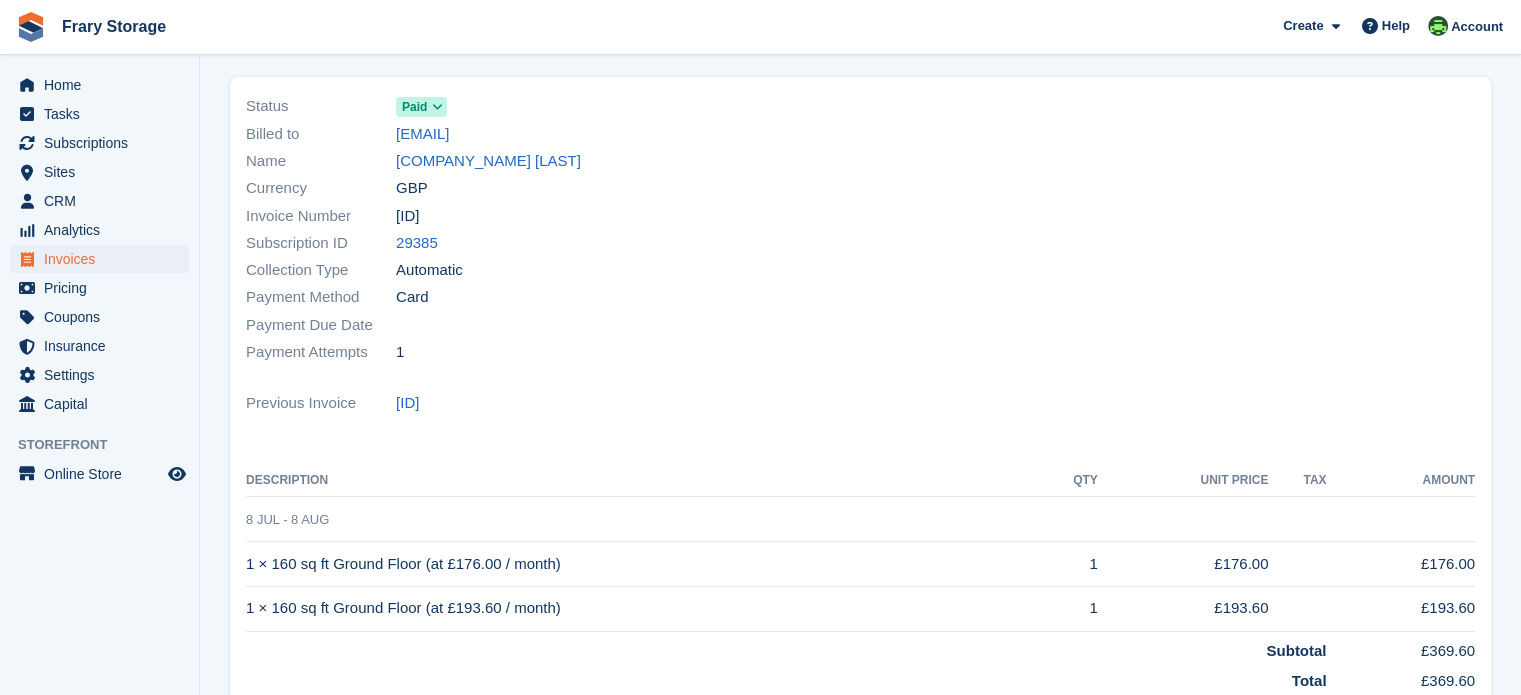 scroll, scrollTop: 0, scrollLeft: 0, axis: both 